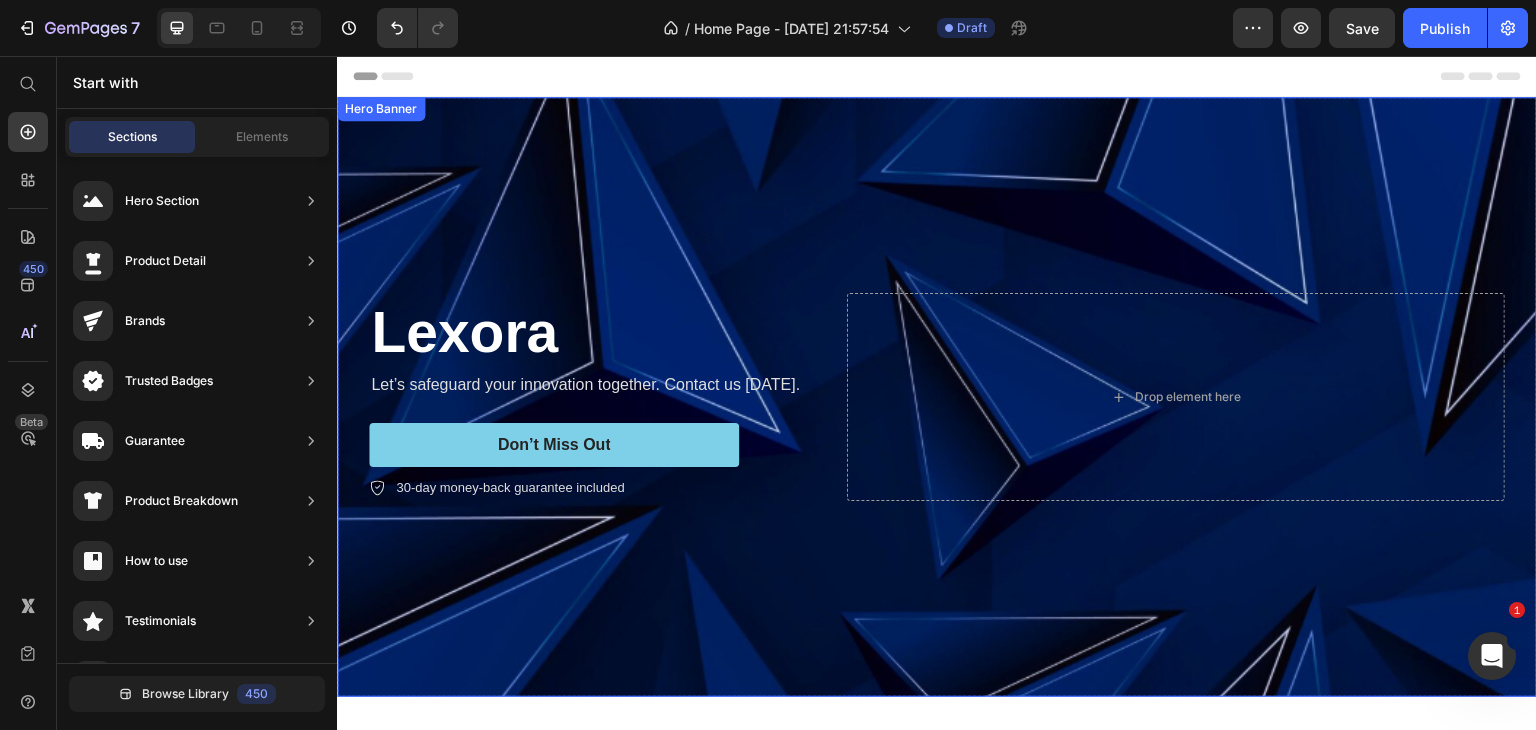 scroll, scrollTop: 136, scrollLeft: 0, axis: vertical 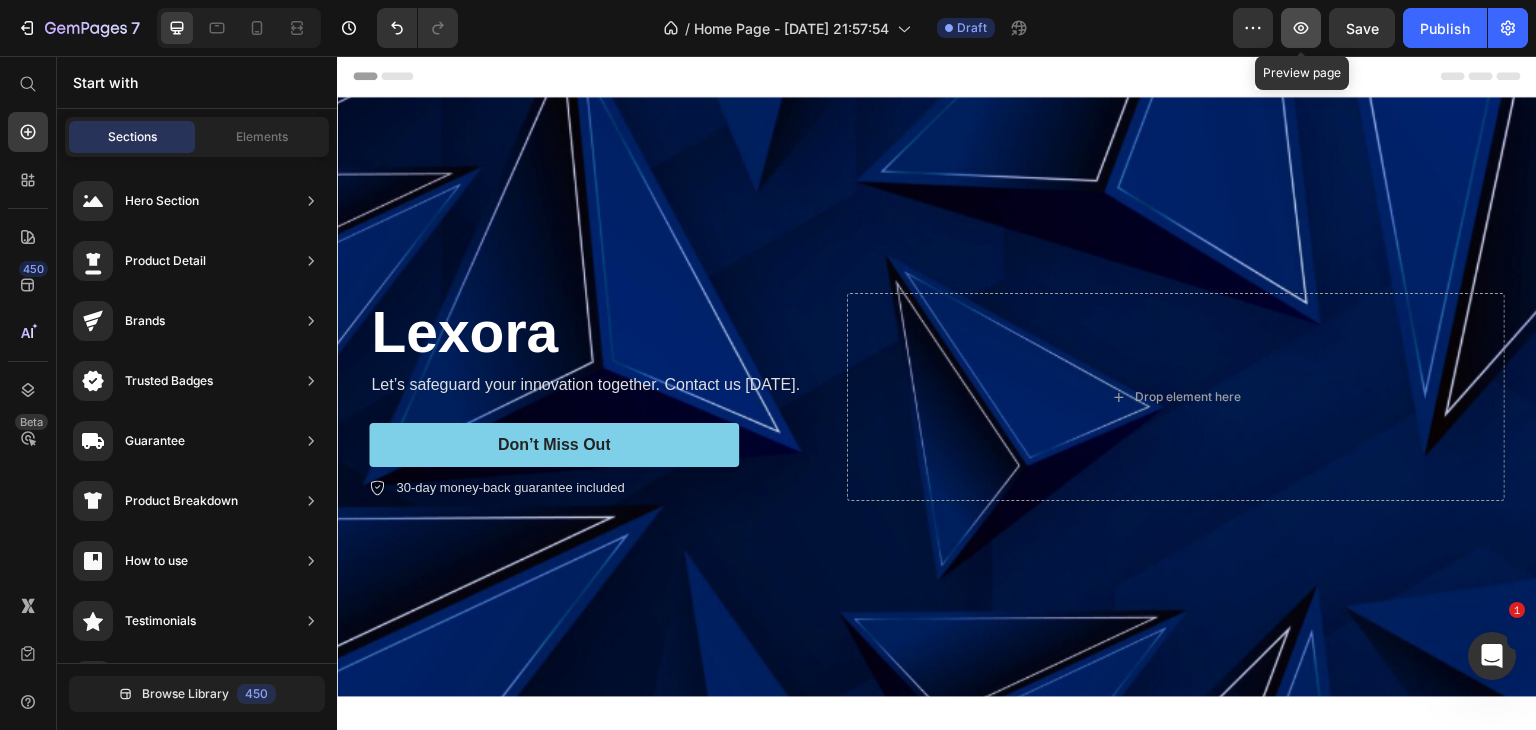 click 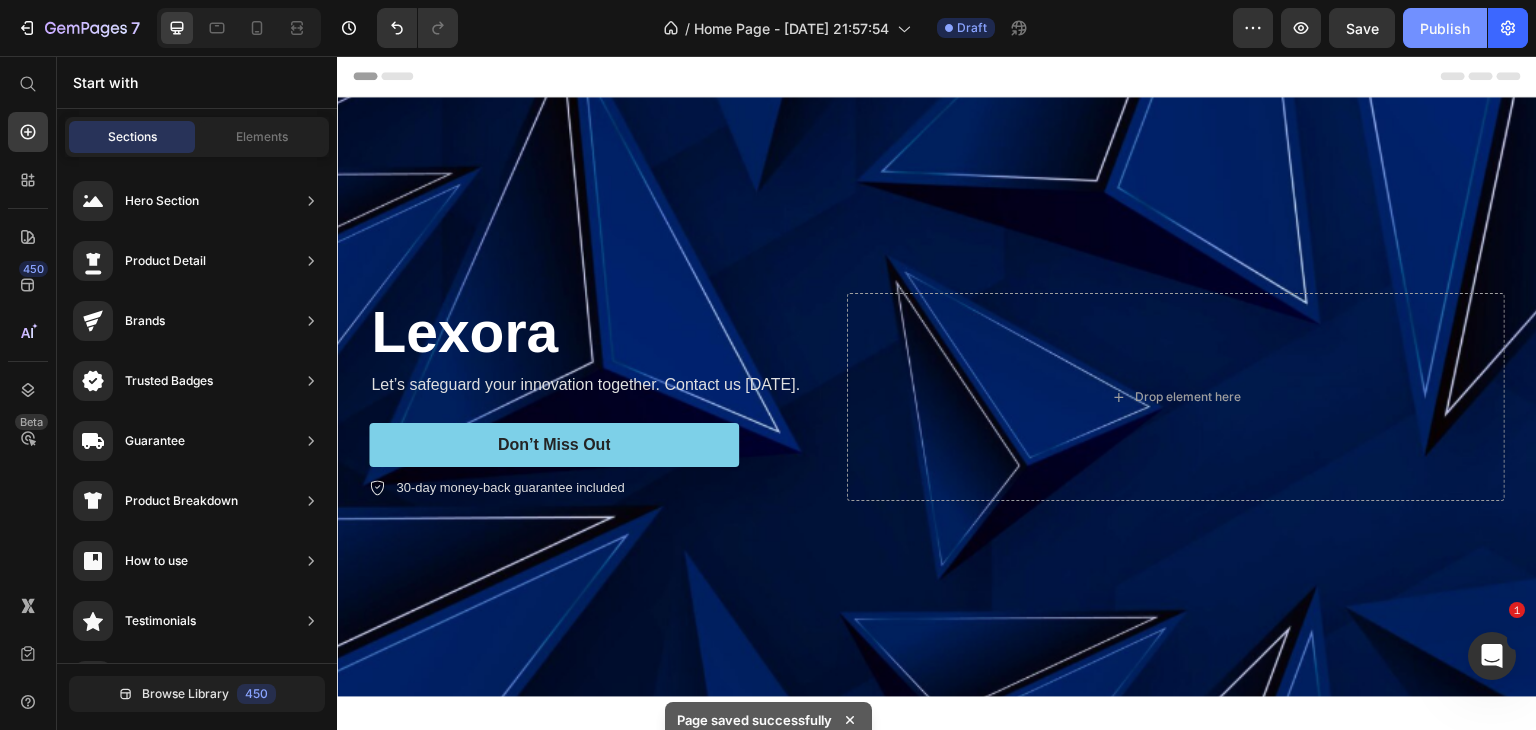 click on "Publish" at bounding box center (1445, 28) 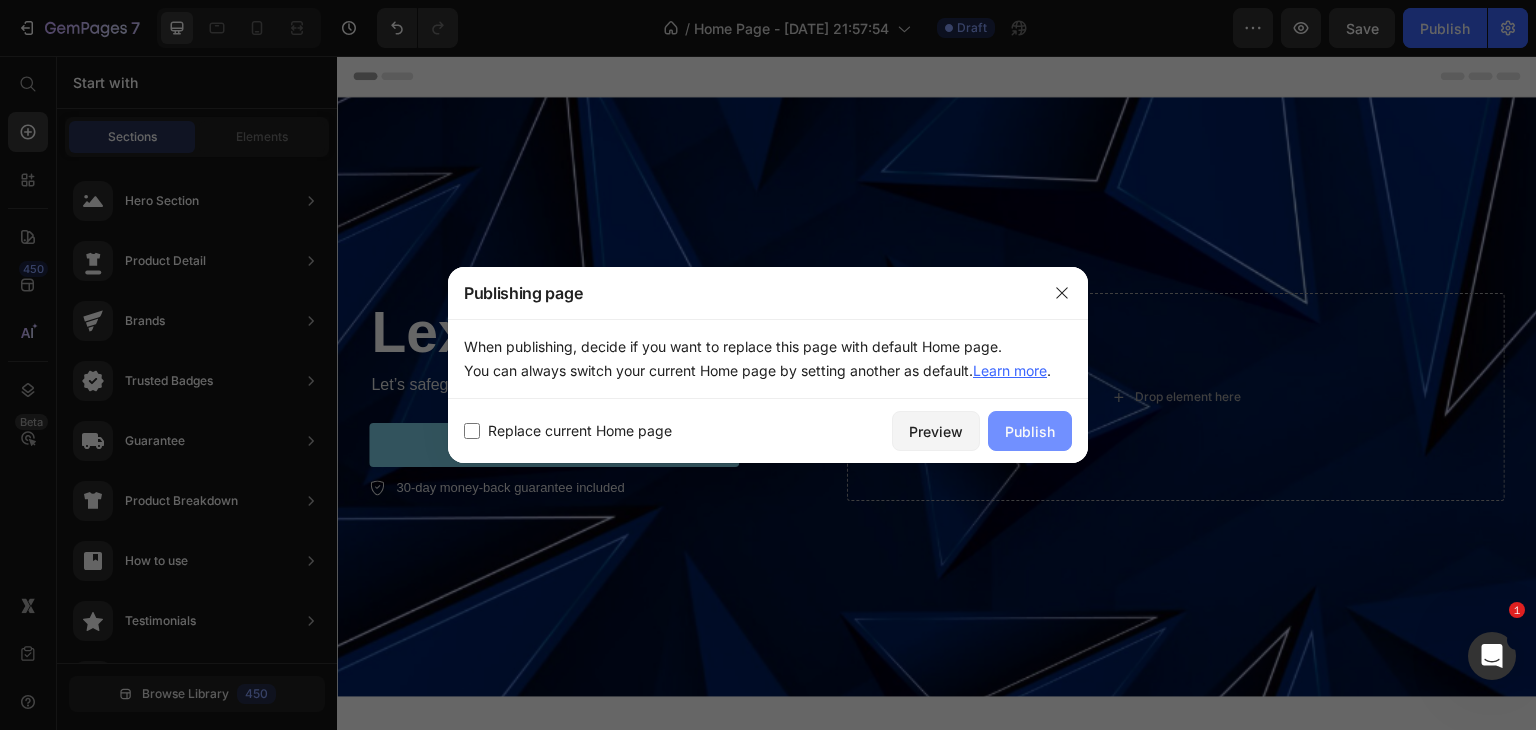 click on "Publish" at bounding box center [1030, 431] 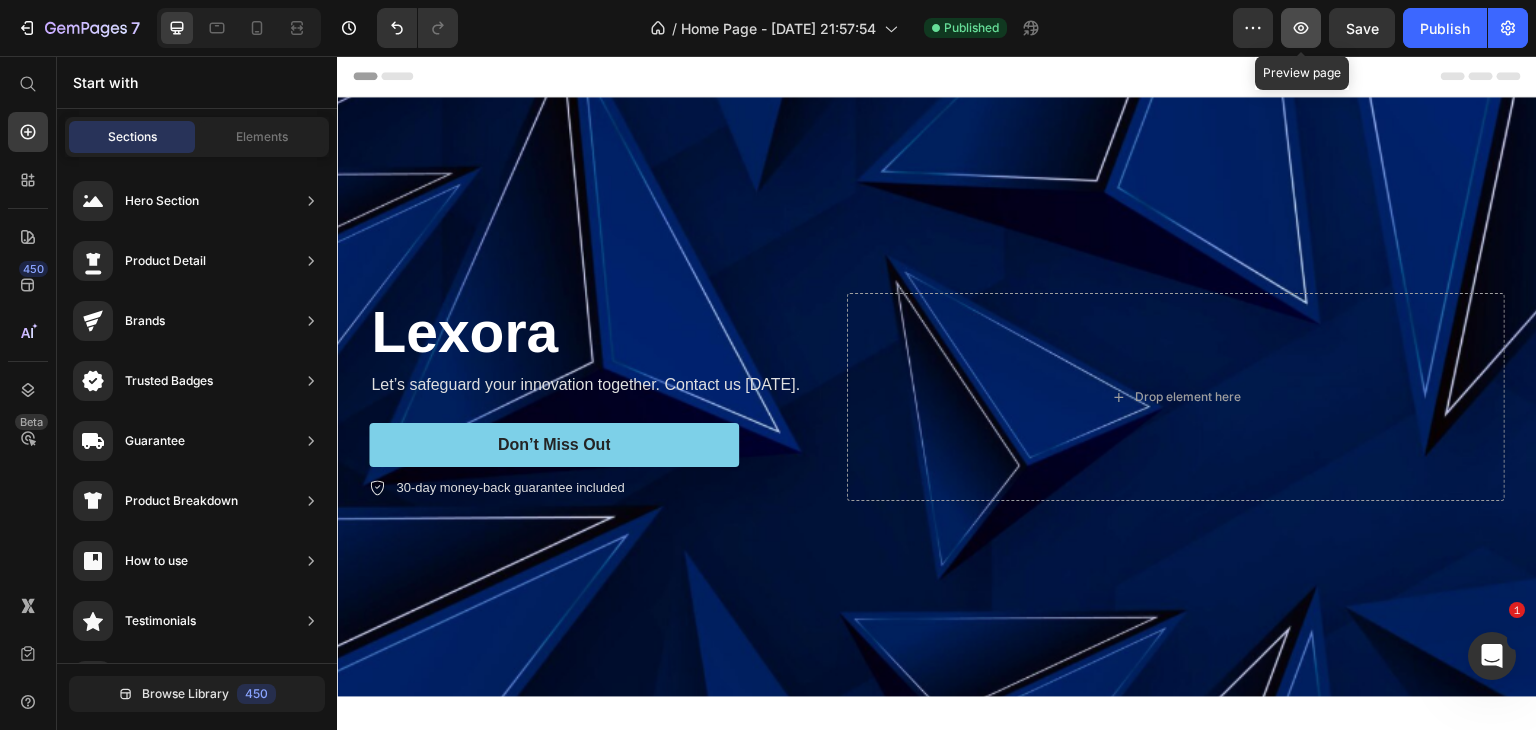 click 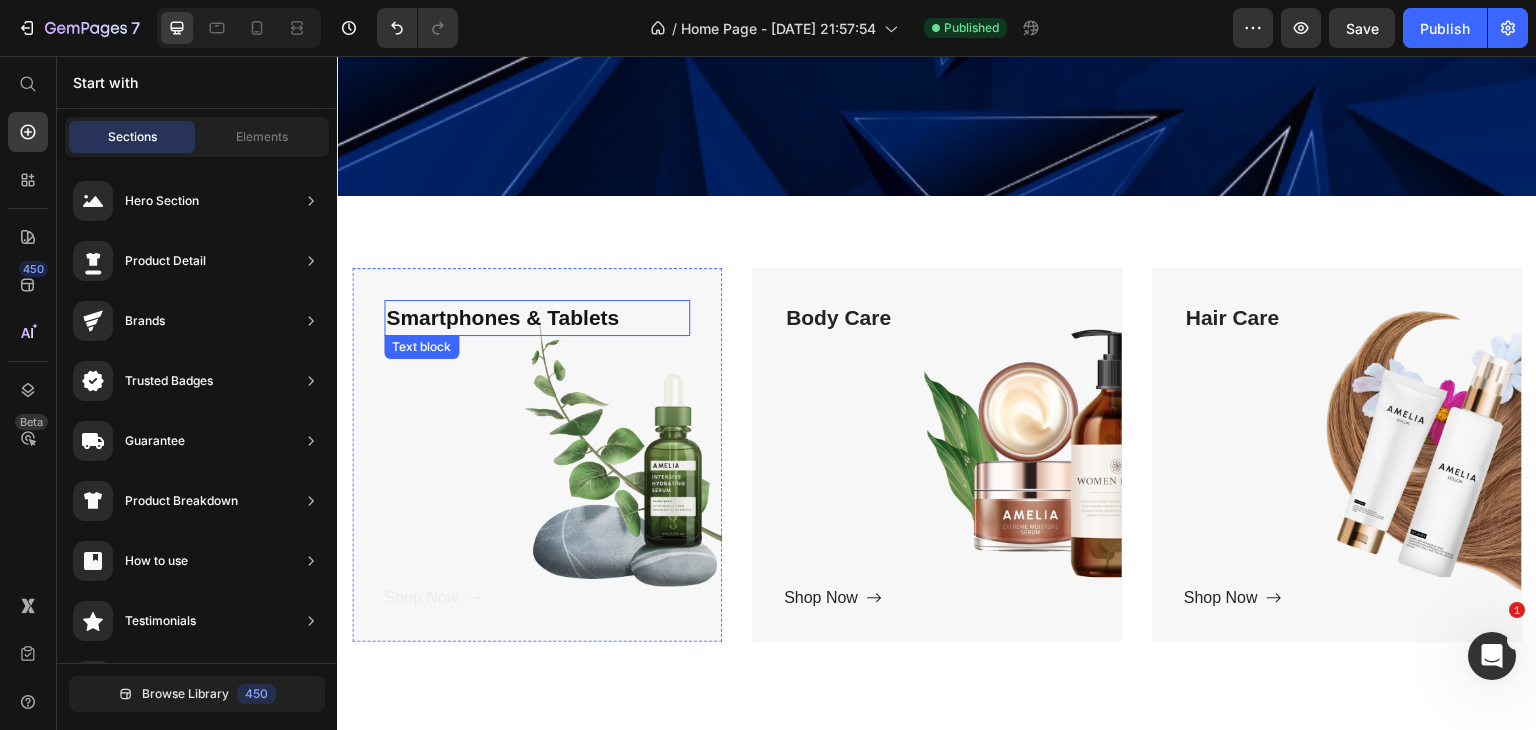 scroll, scrollTop: 500, scrollLeft: 0, axis: vertical 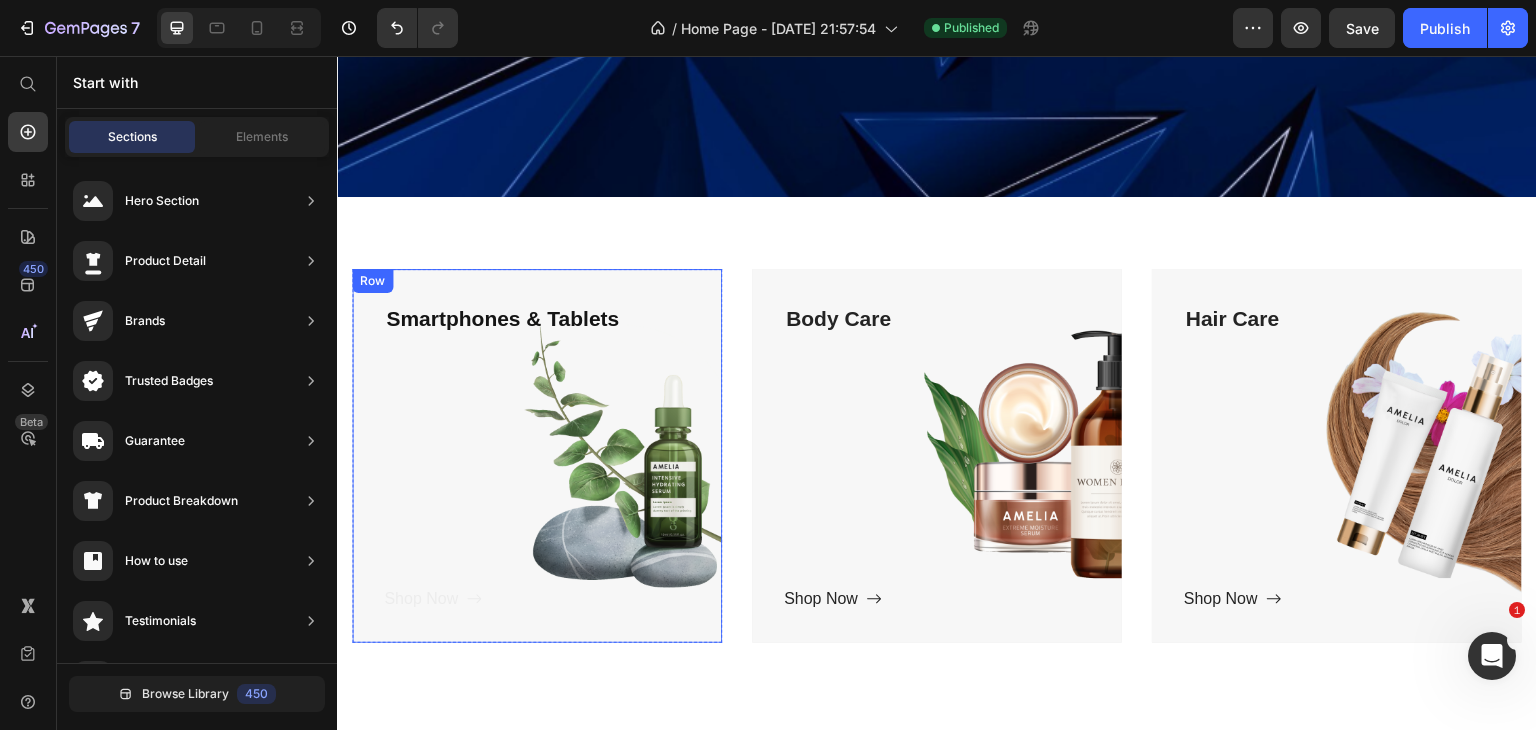 click on "Smartphones & Tablets Text block
Shop Now Button" at bounding box center (537, 456) 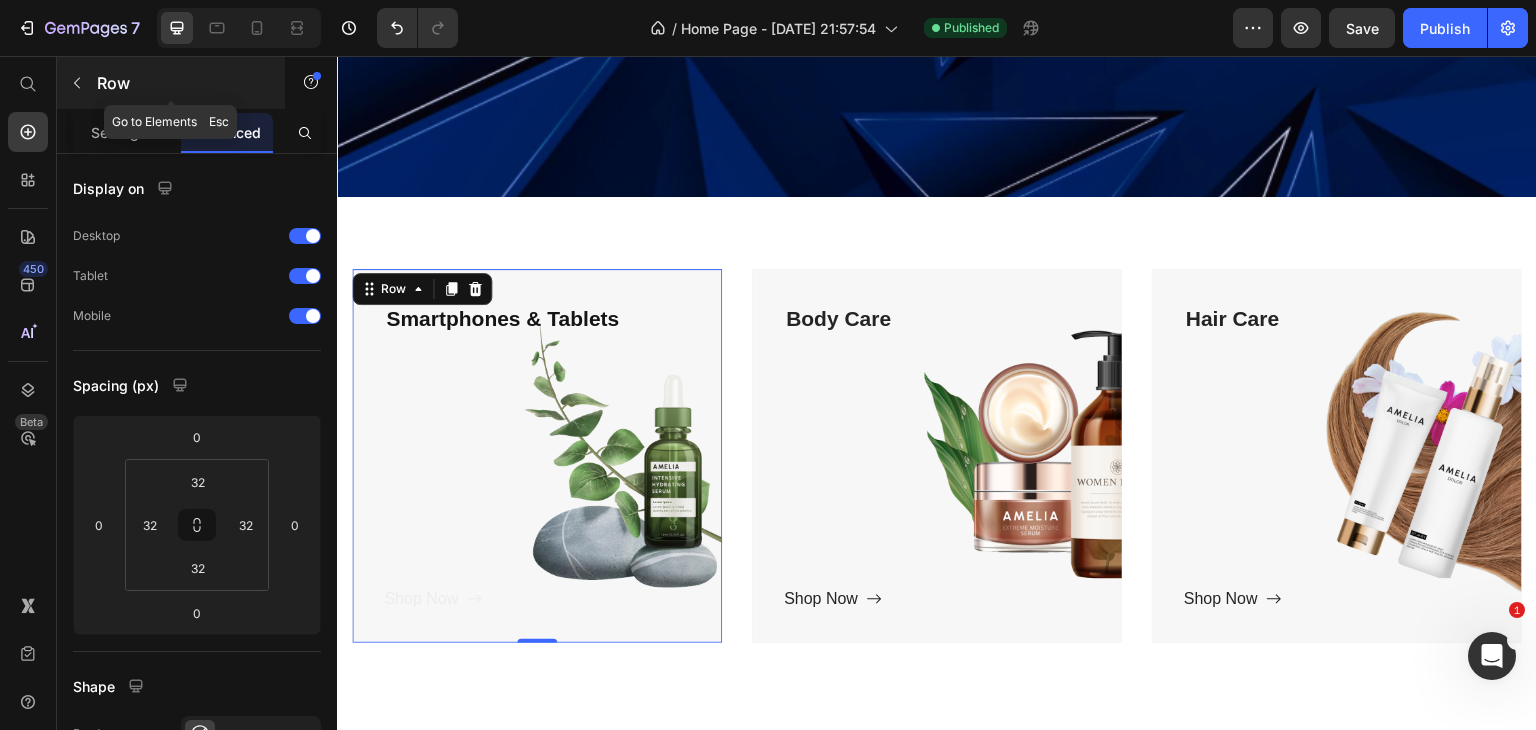 click 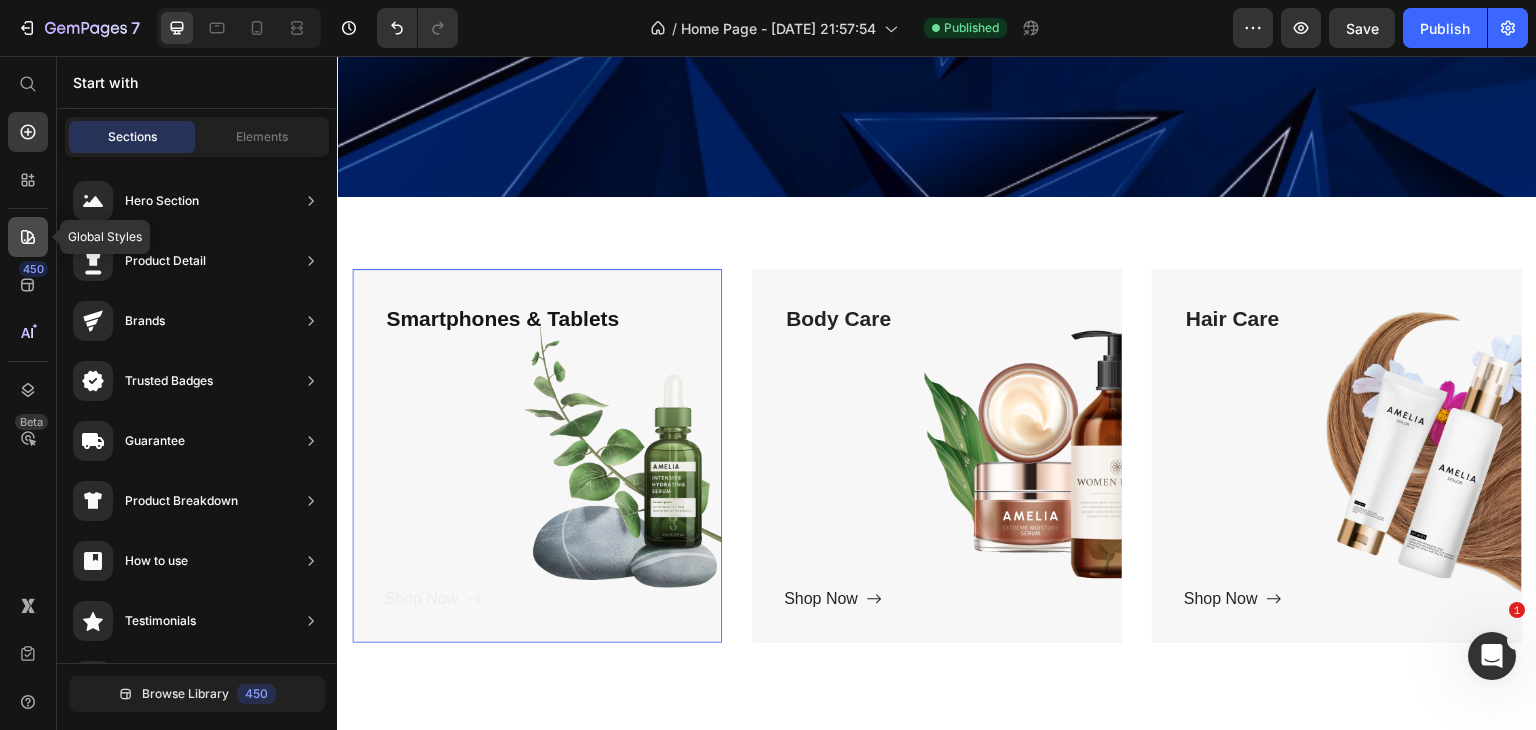 click 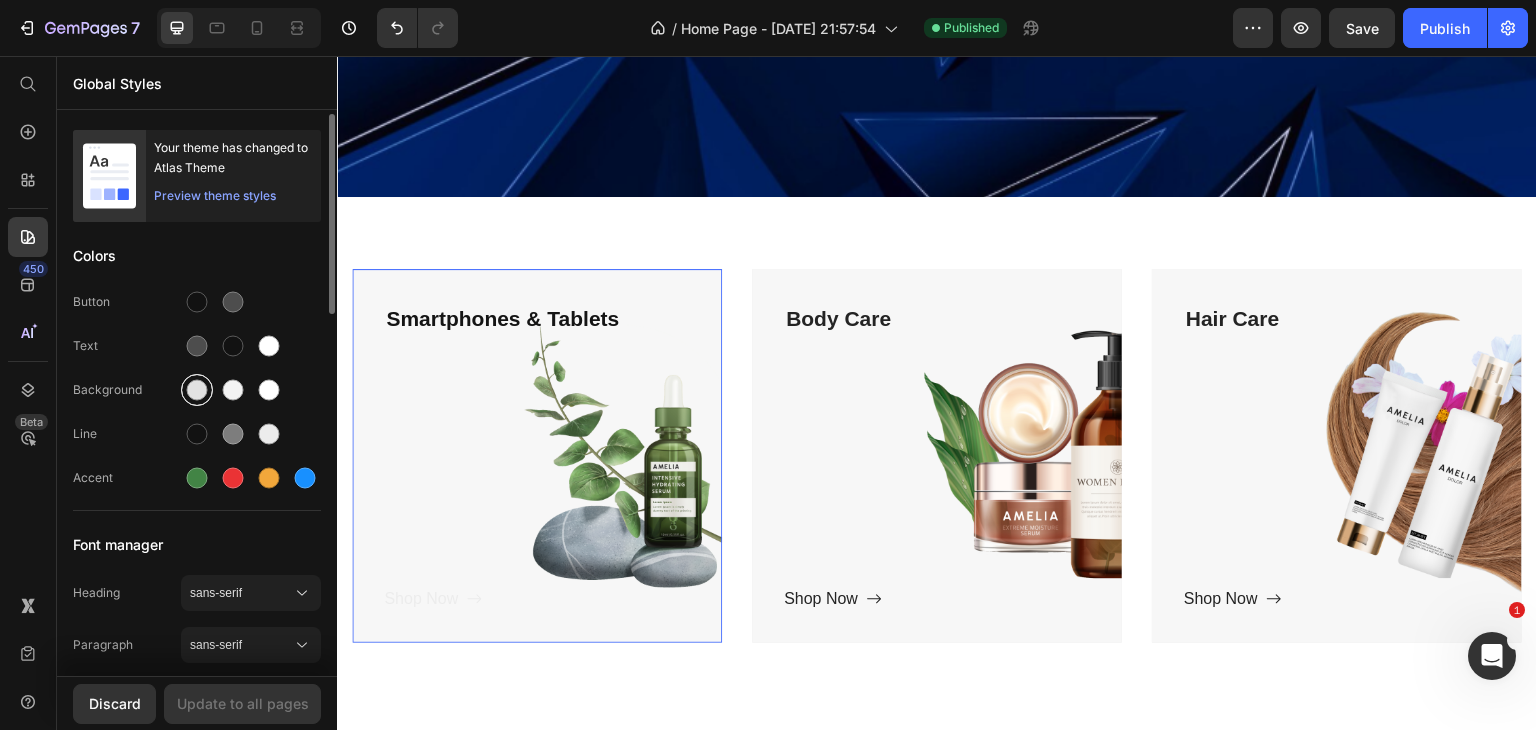 click at bounding box center [197, 390] 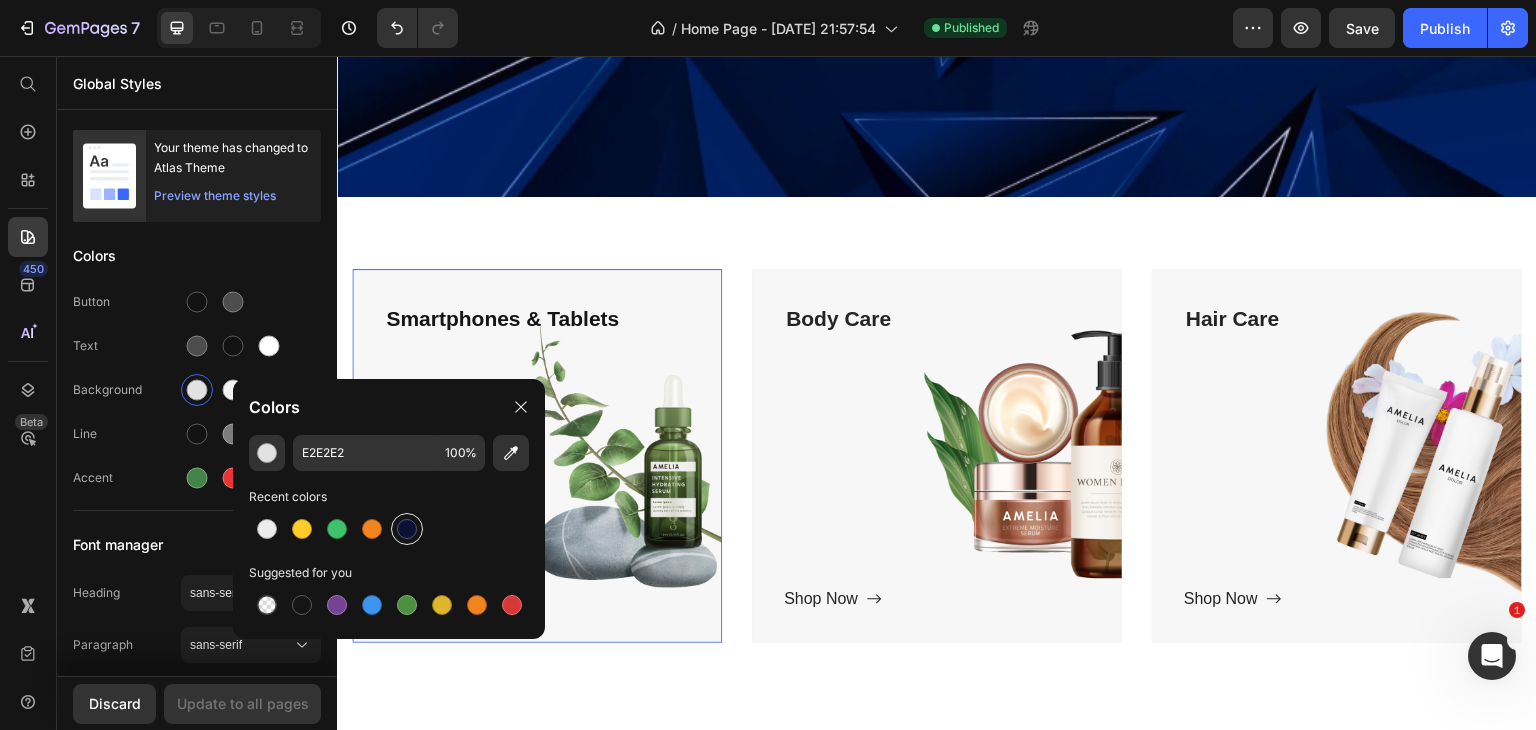 click at bounding box center (407, 529) 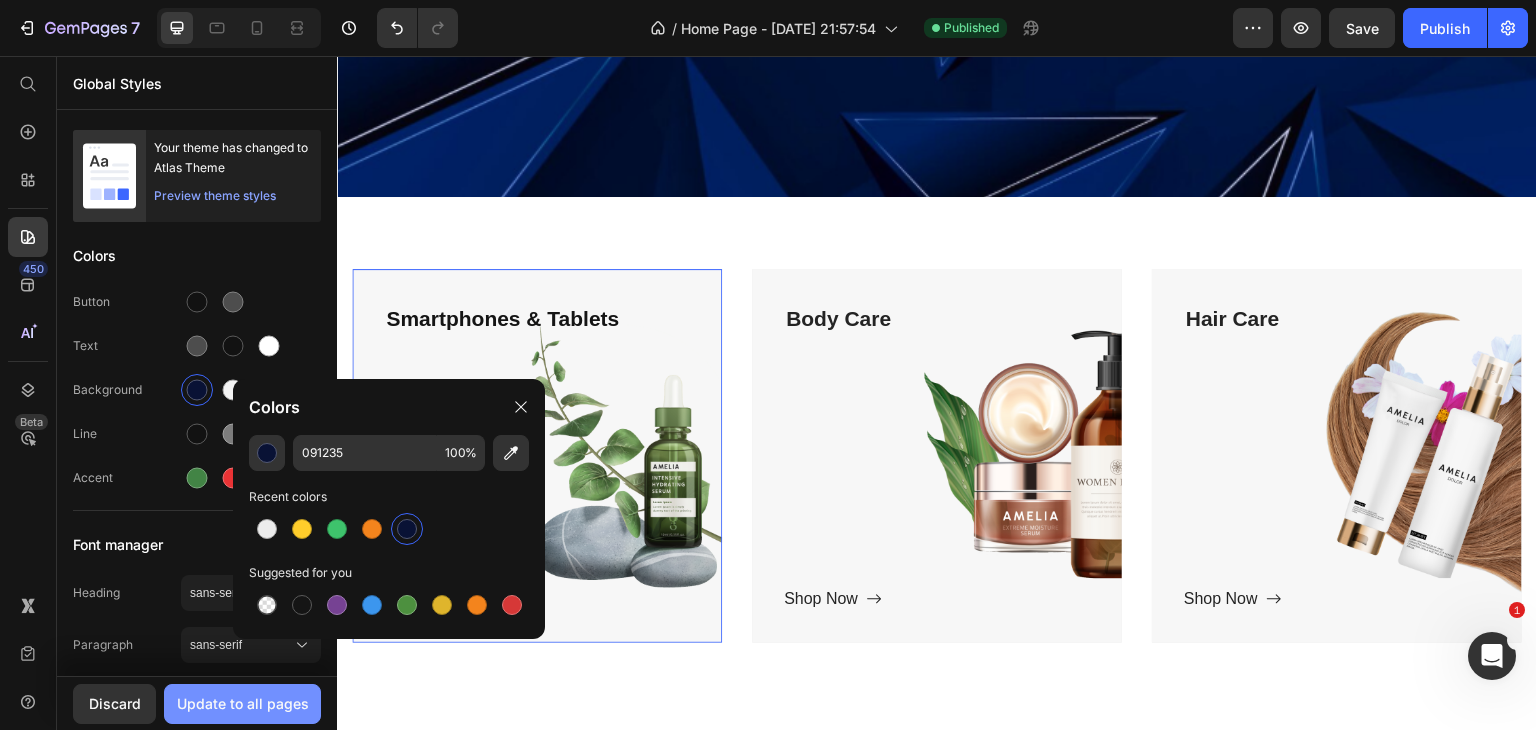 click on "Update to all pages" at bounding box center (243, 703) 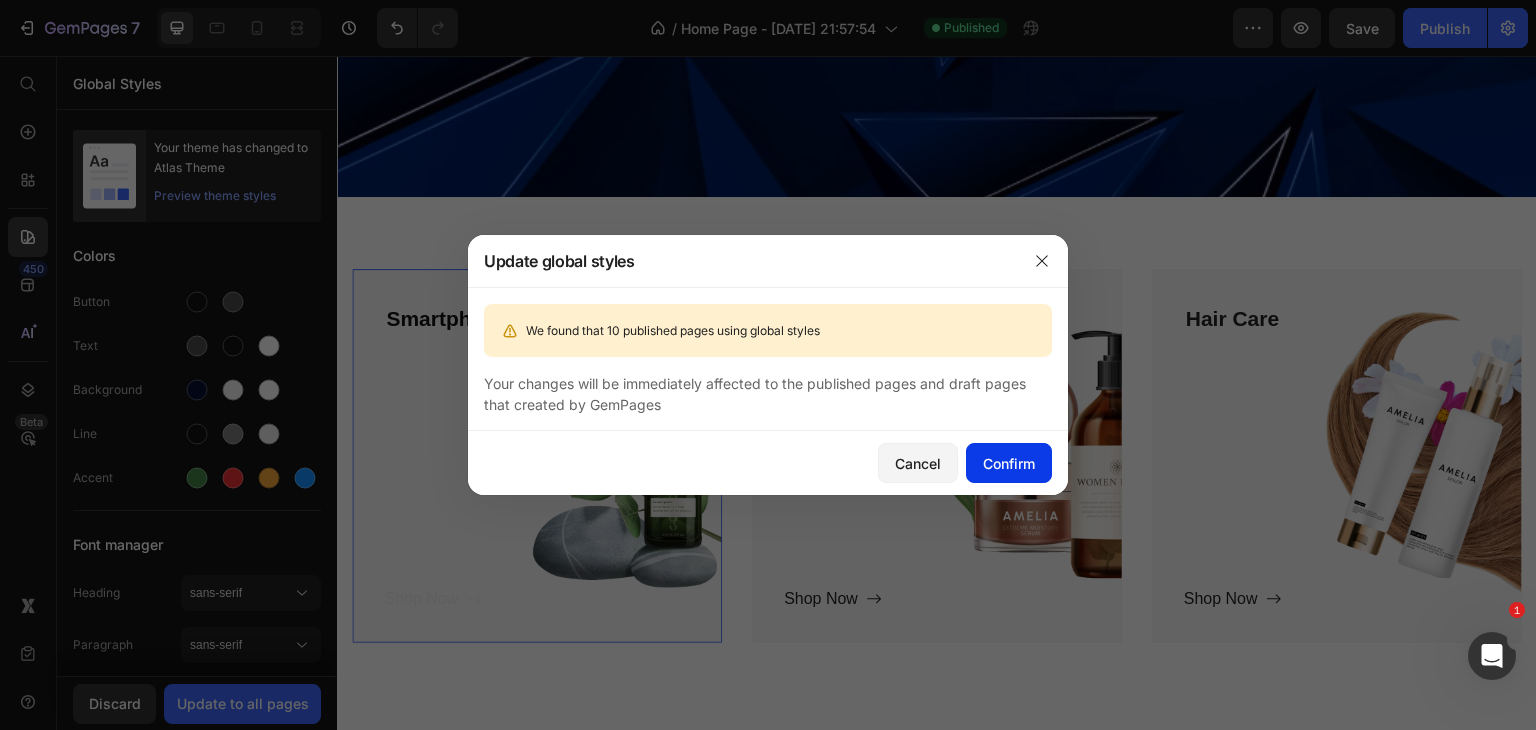 click on "Confirm" at bounding box center (1009, 463) 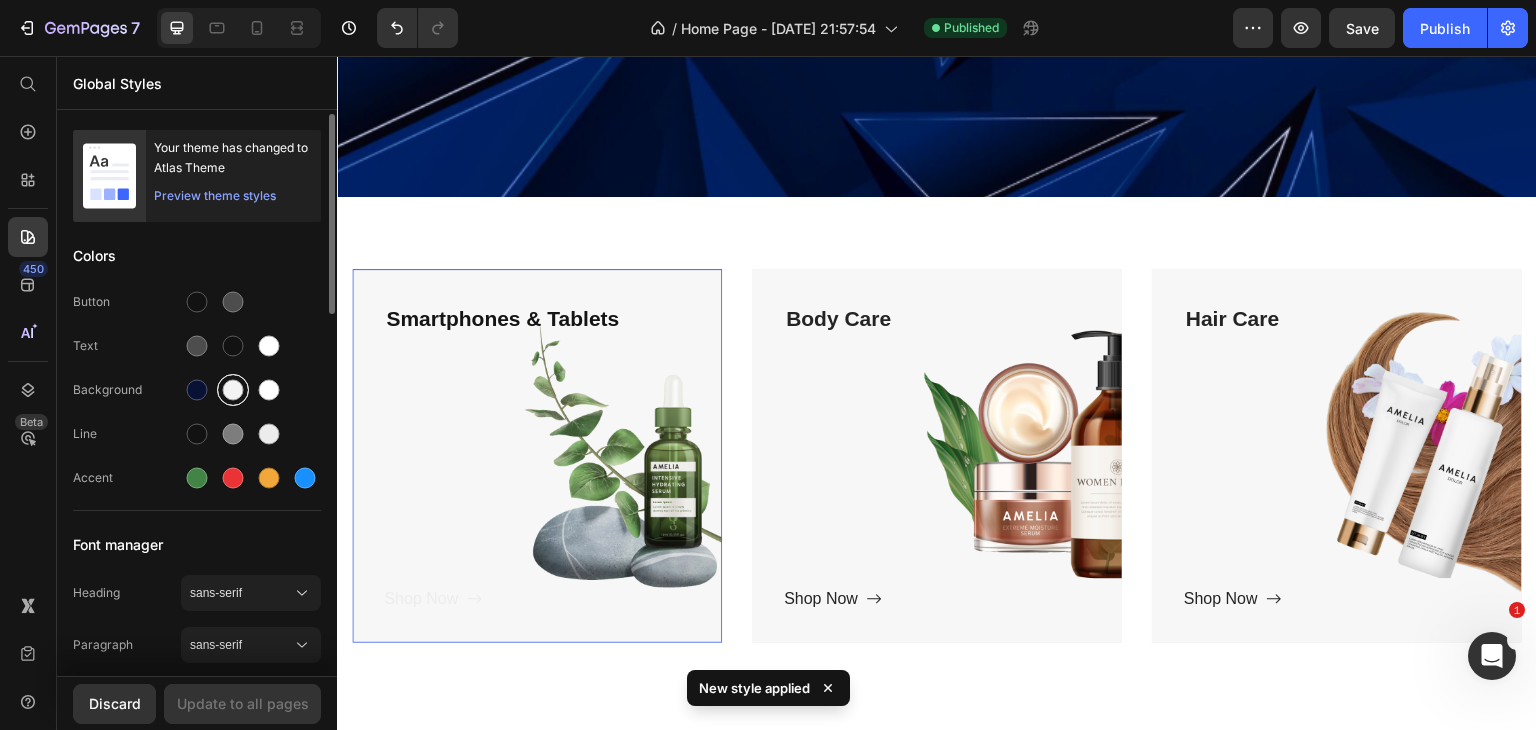 click at bounding box center (233, 390) 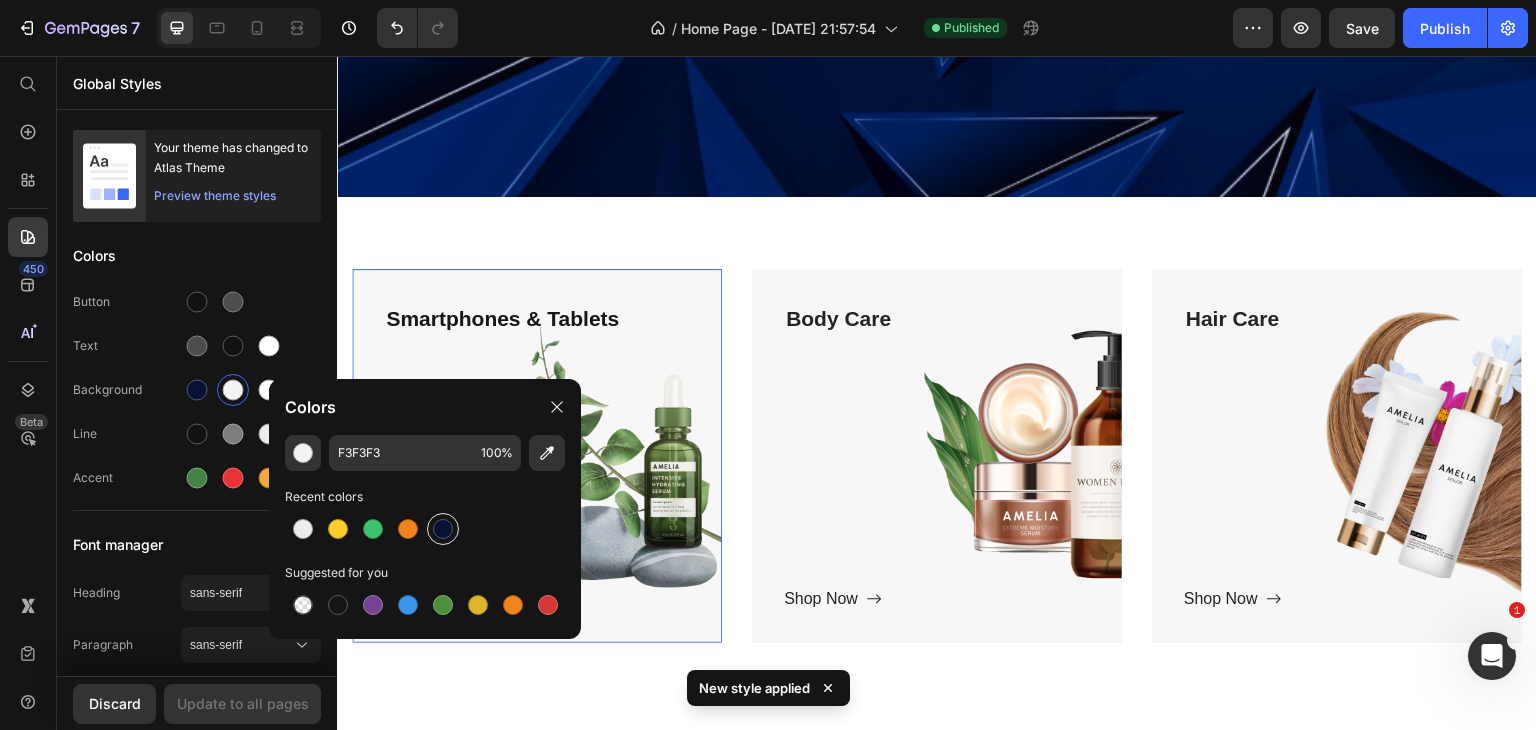 click at bounding box center [443, 529] 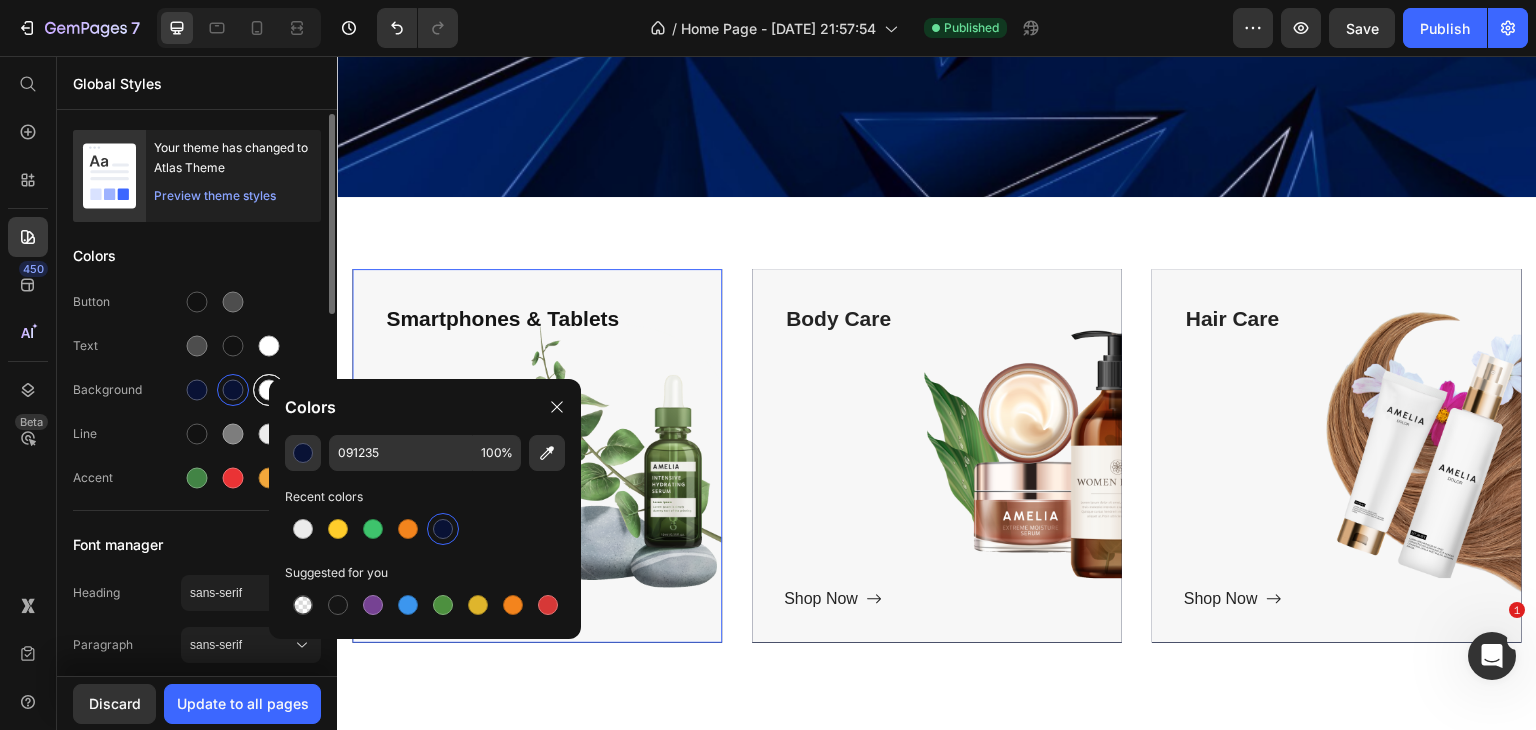 click at bounding box center (269, 390) 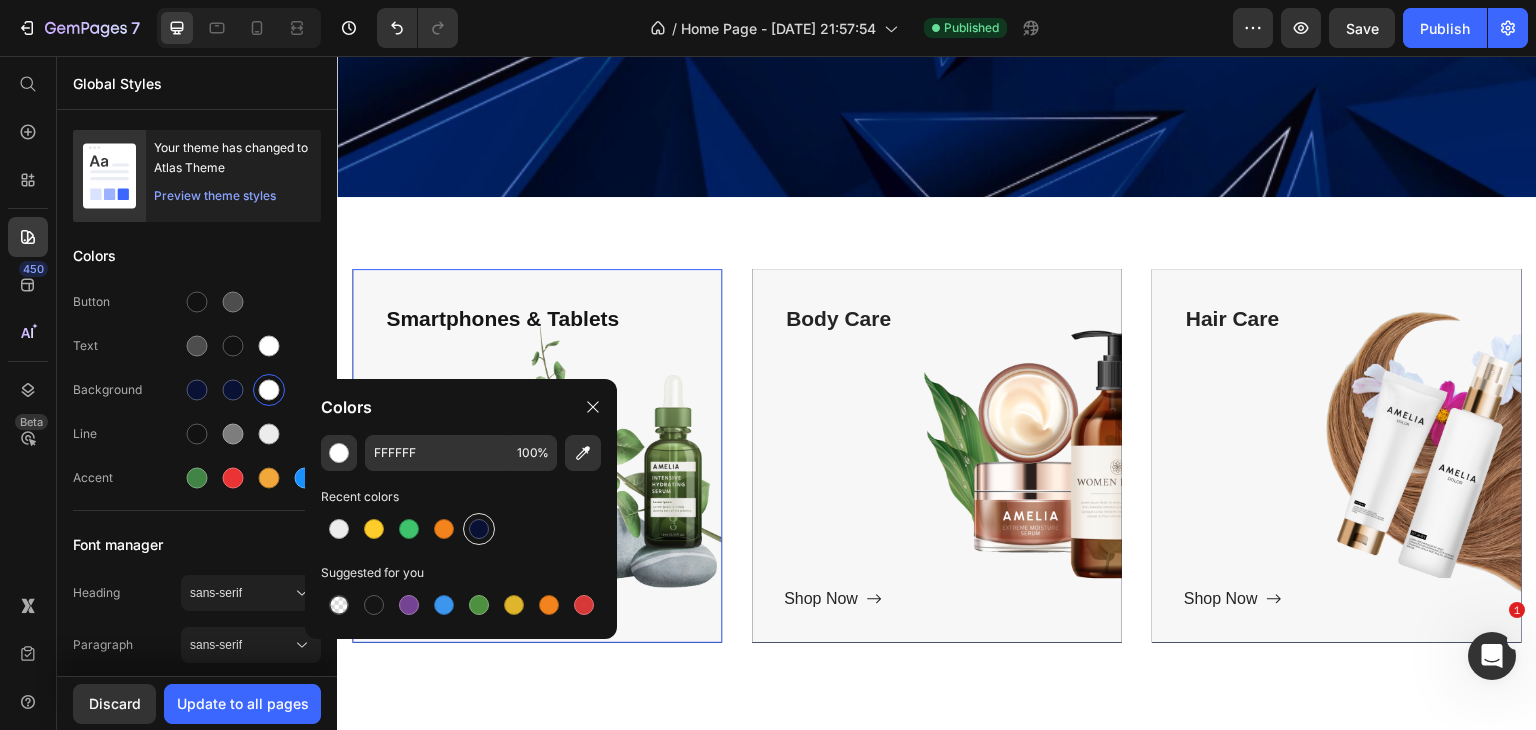 click at bounding box center [479, 529] 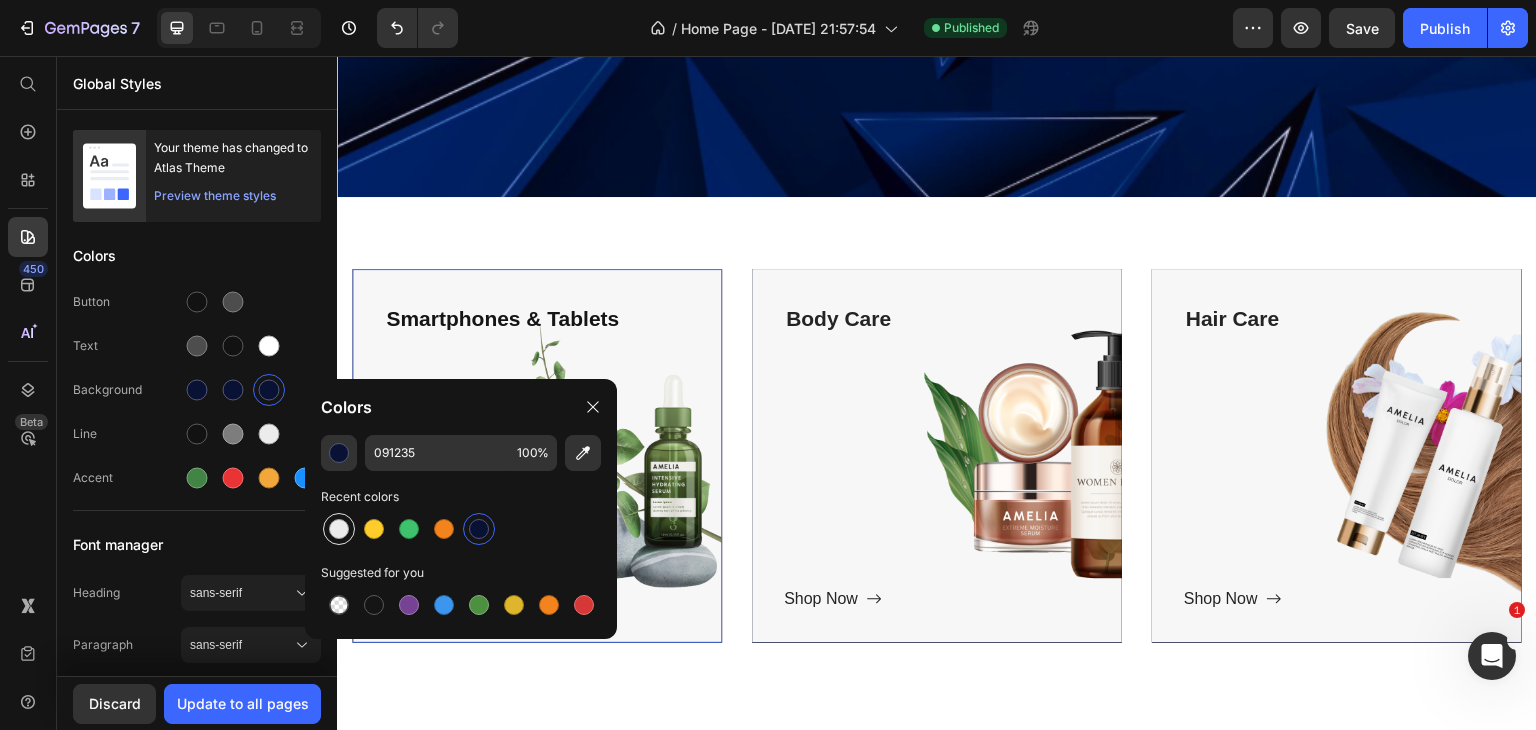 click at bounding box center [339, 529] 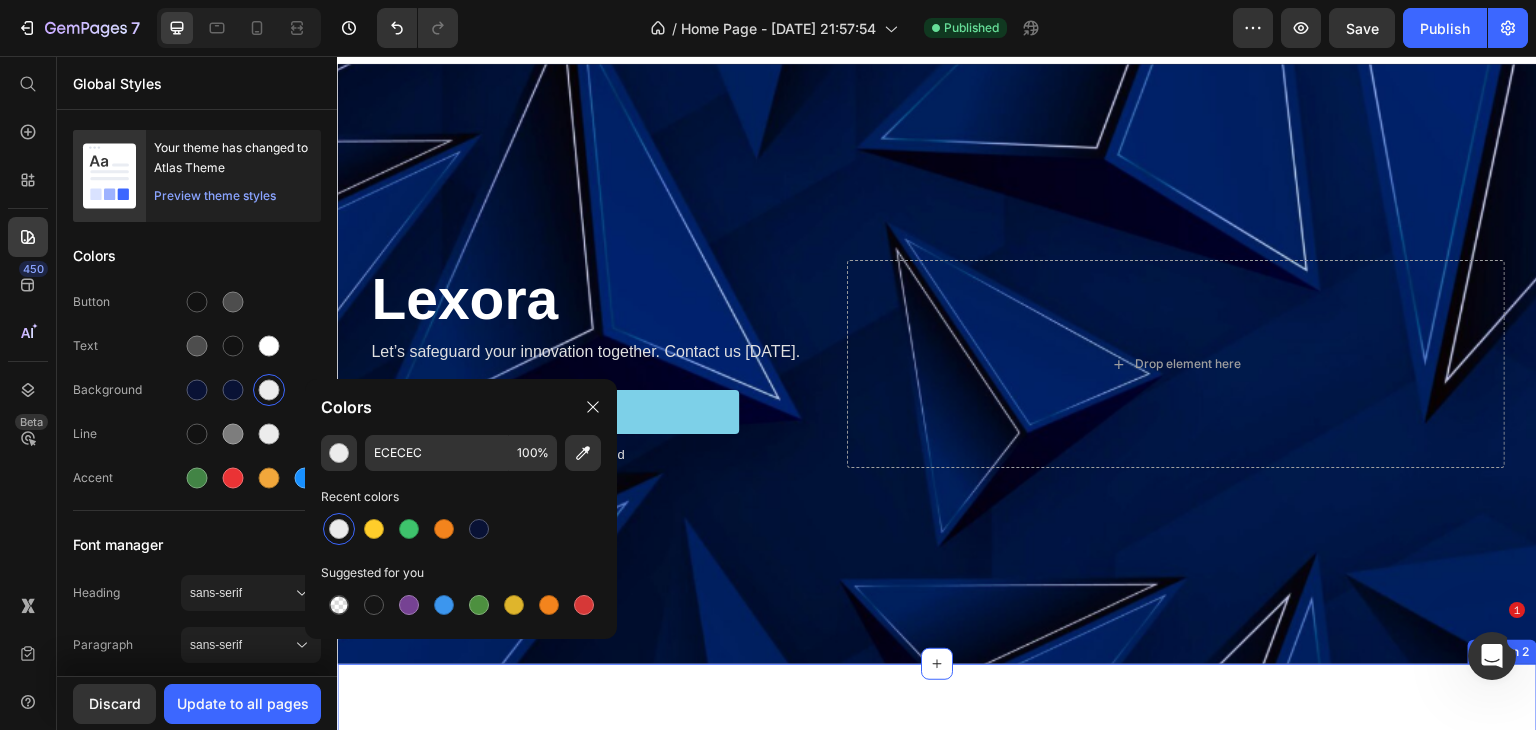scroll, scrollTop: 0, scrollLeft: 0, axis: both 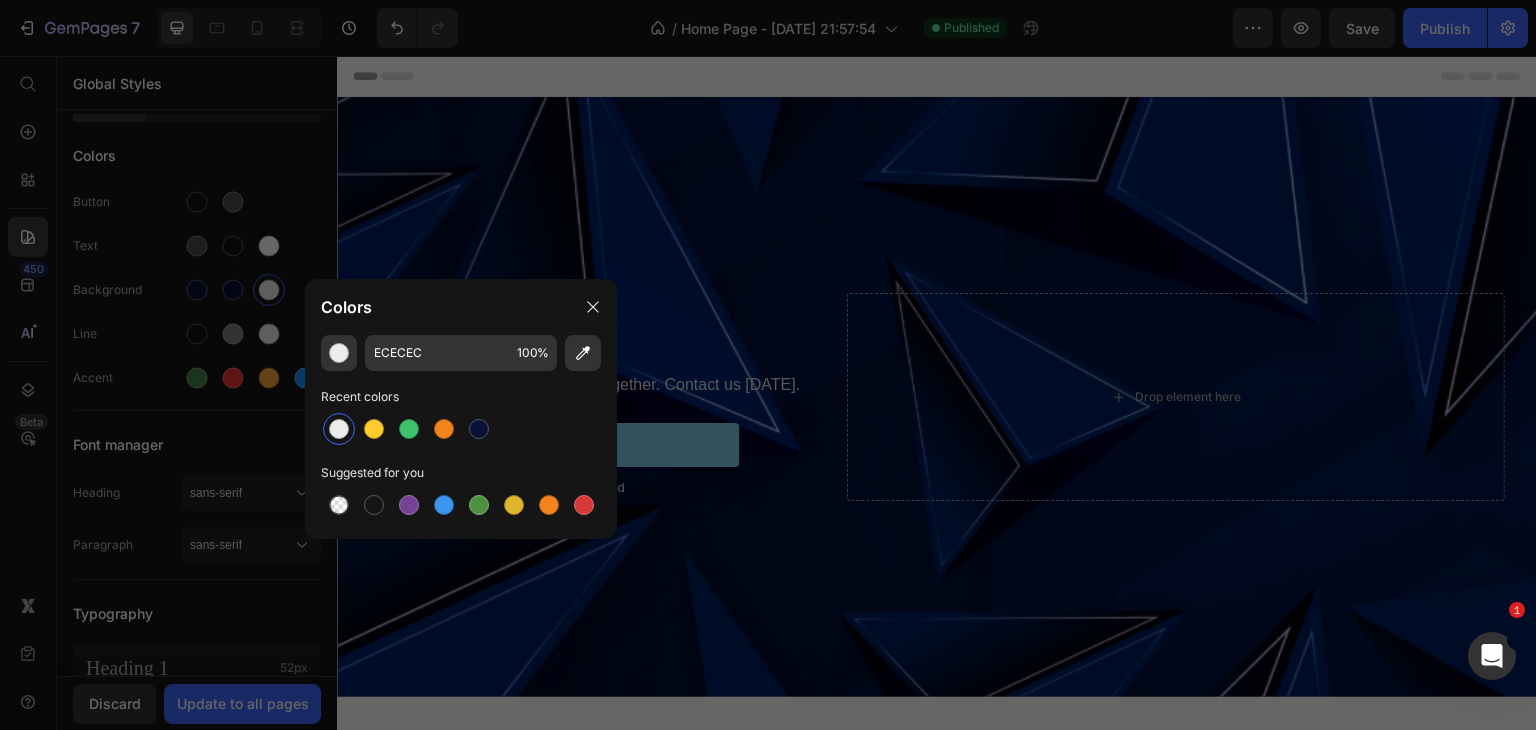 click on "Header" at bounding box center (937, 76) 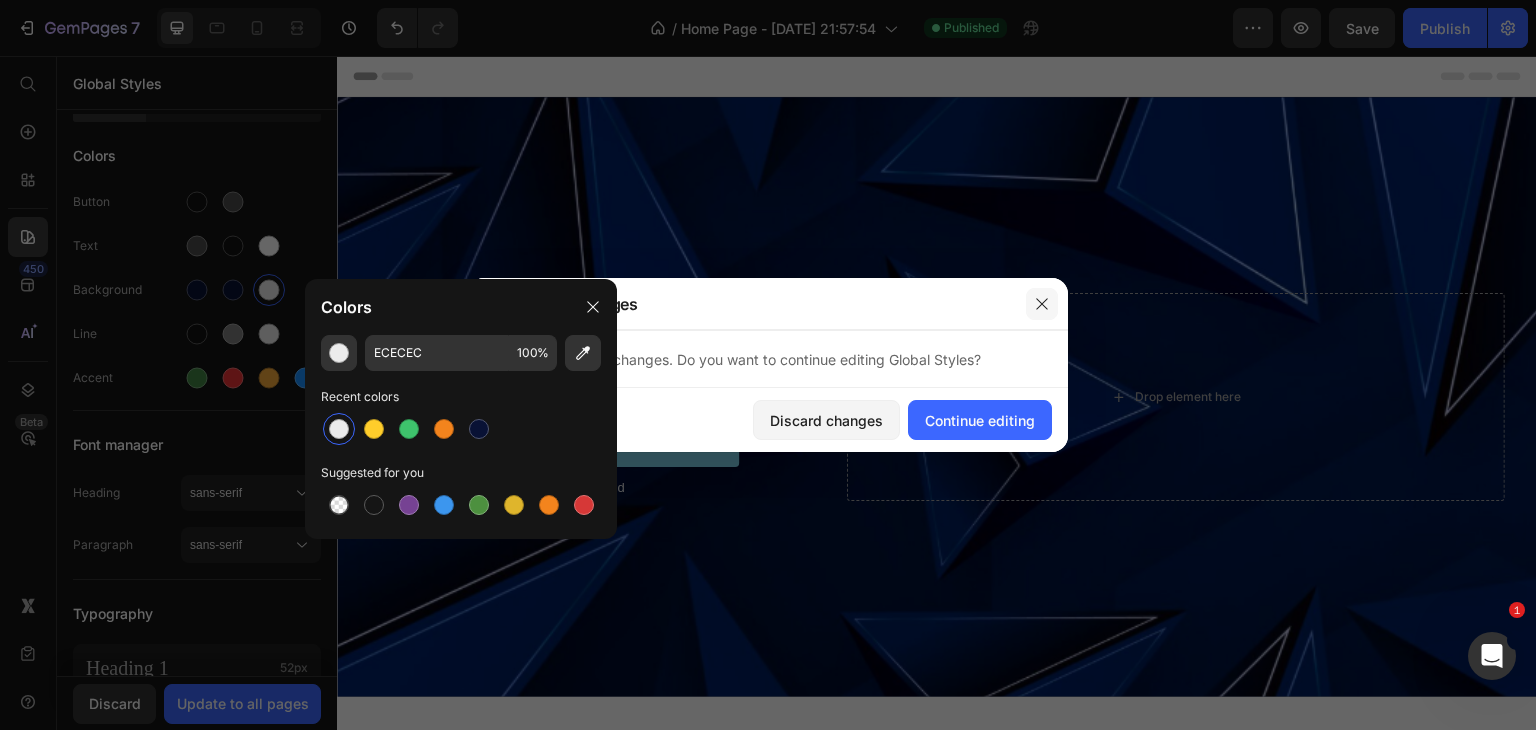 click 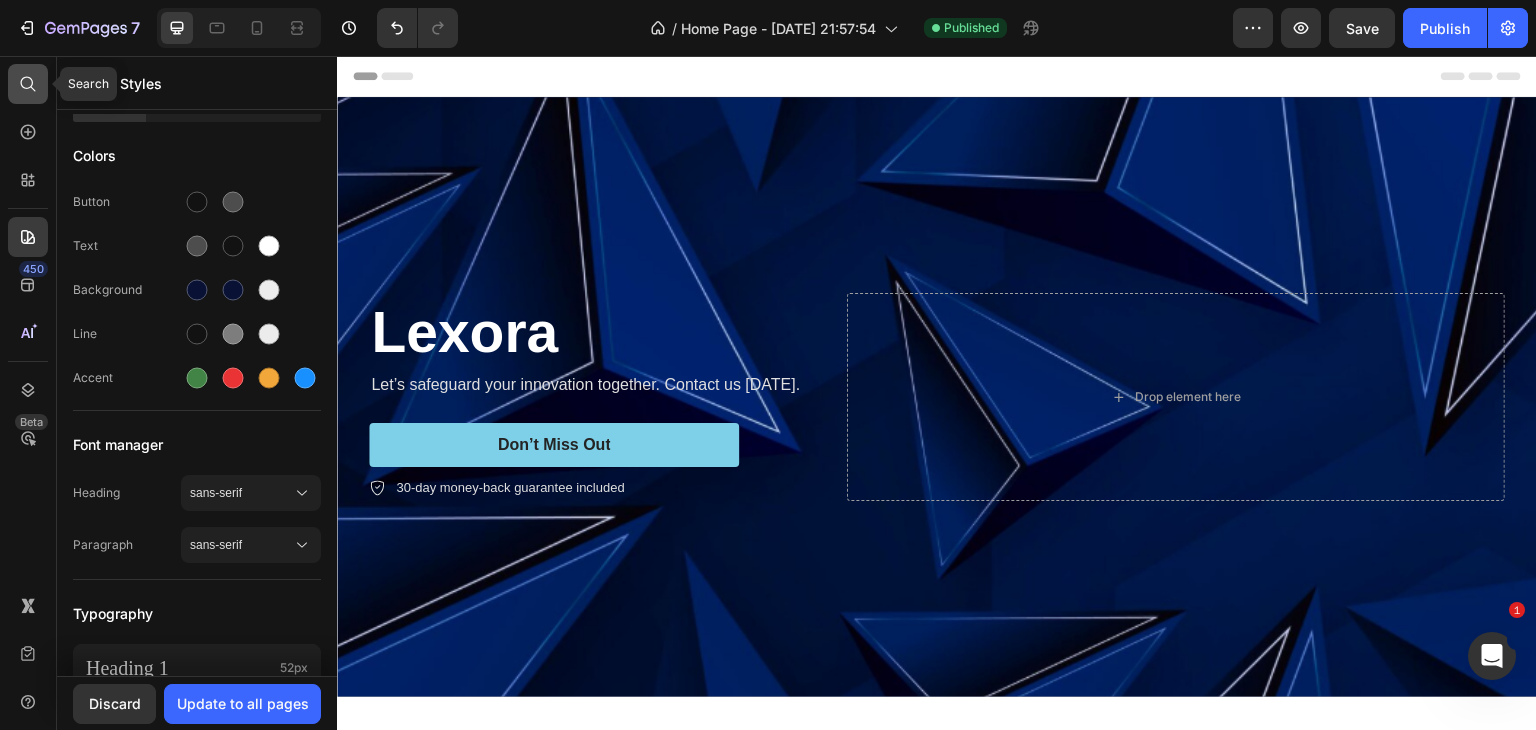 click 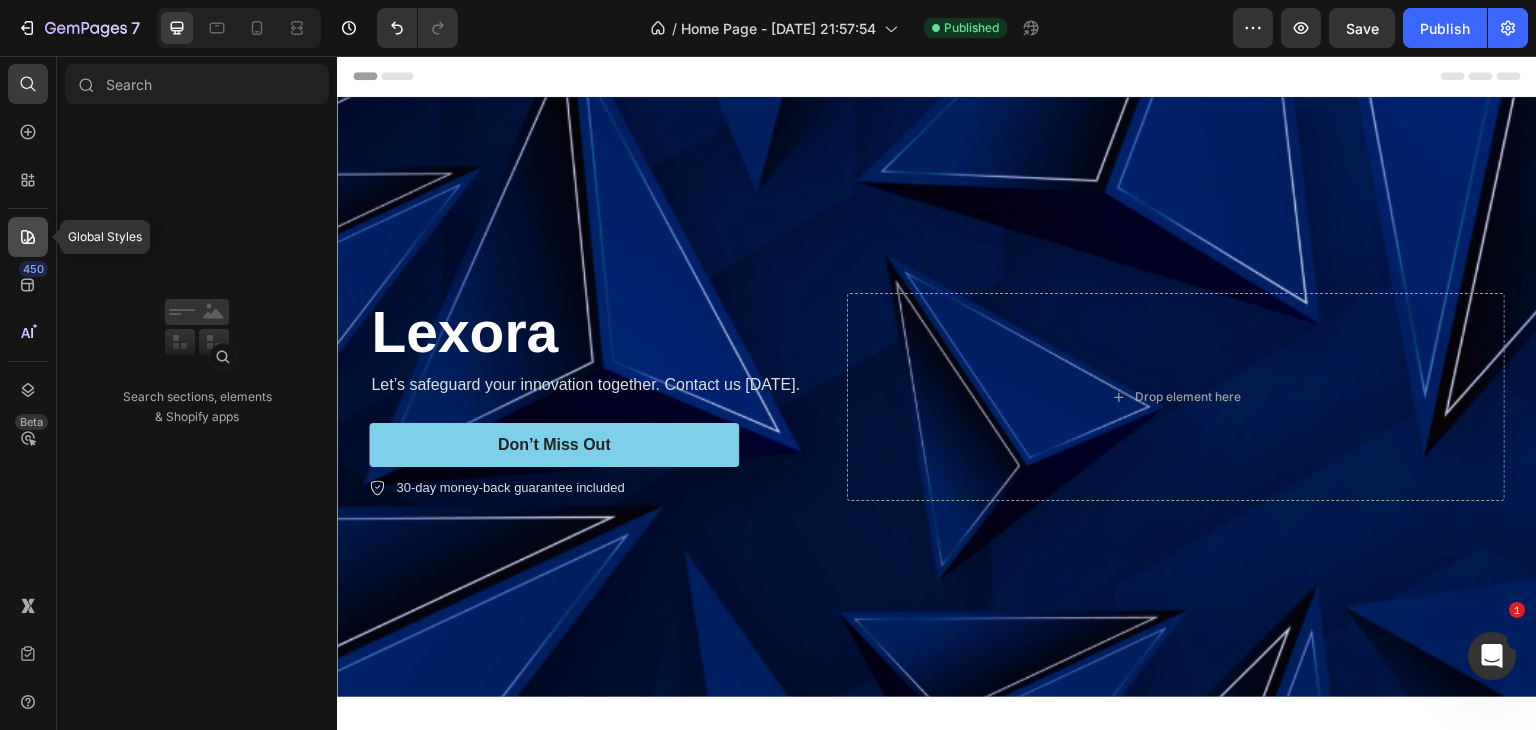 click 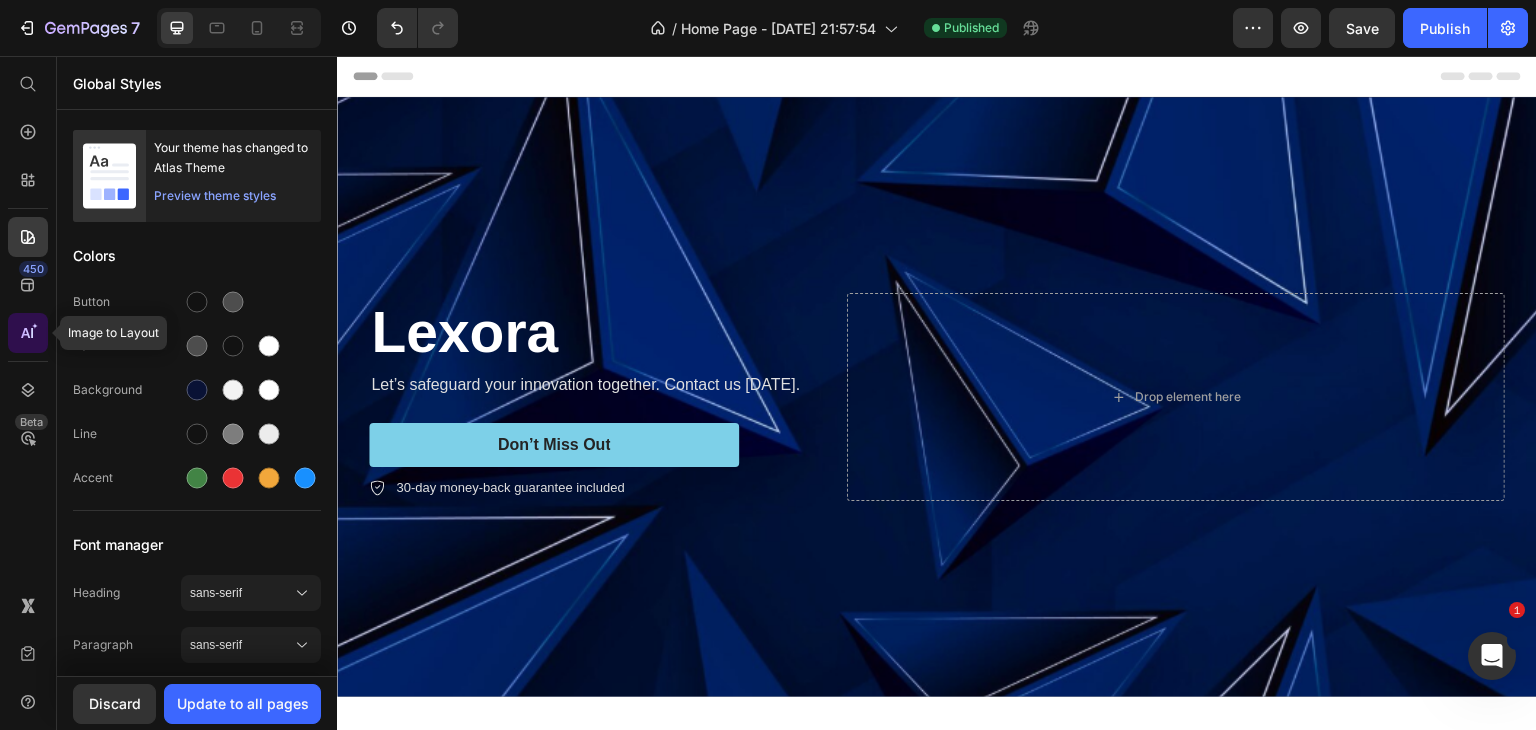click 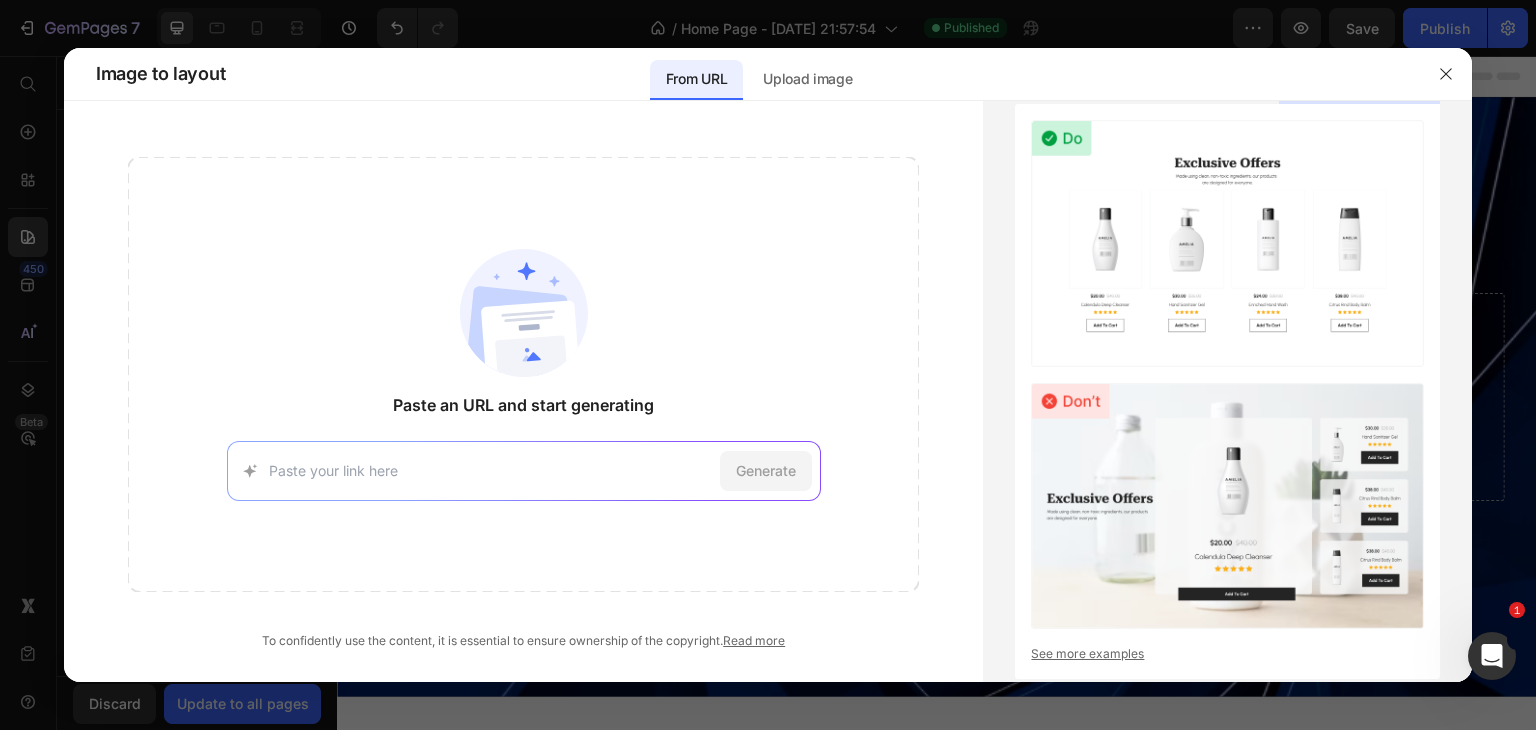 click at bounding box center [490, 470] 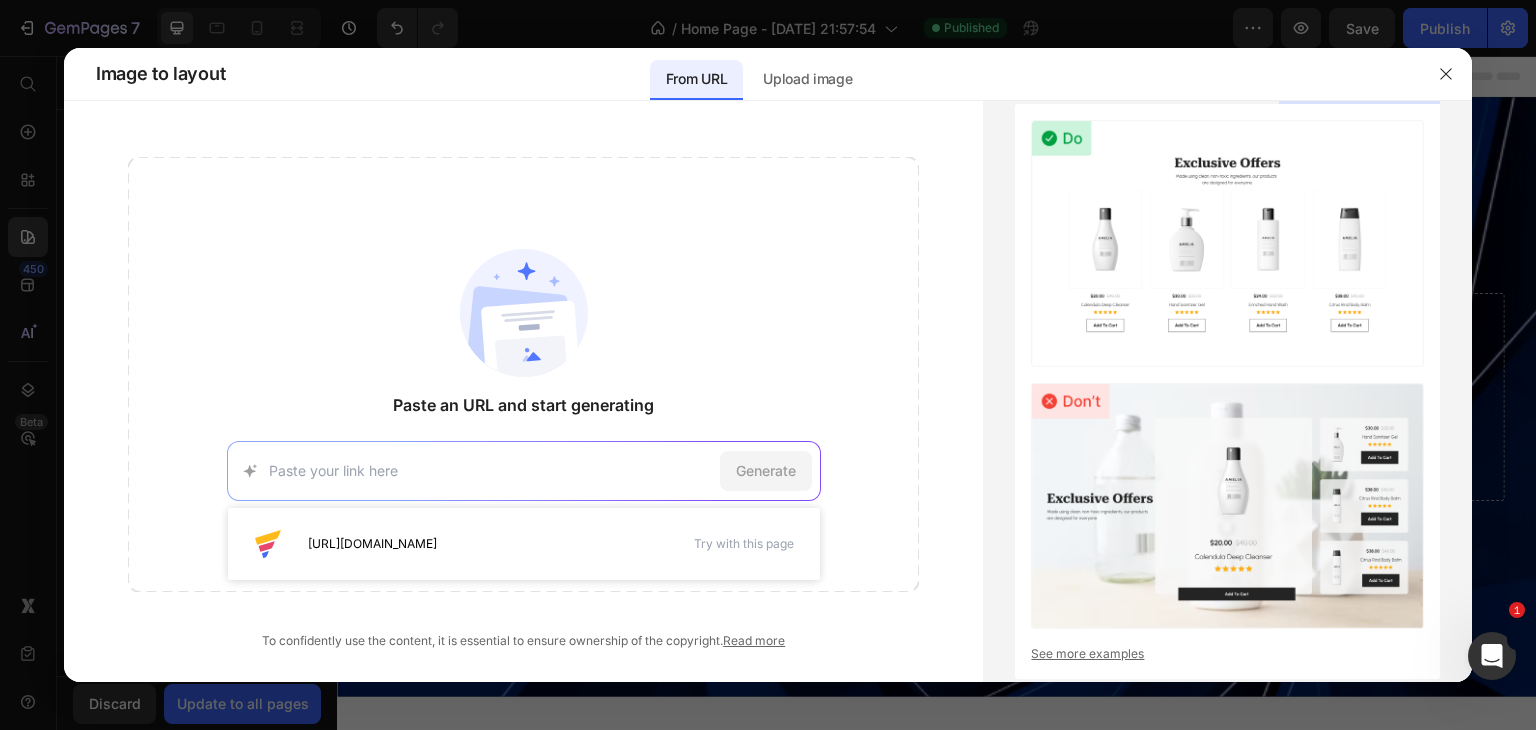 paste on "[URL][DOMAIN_NAME]" 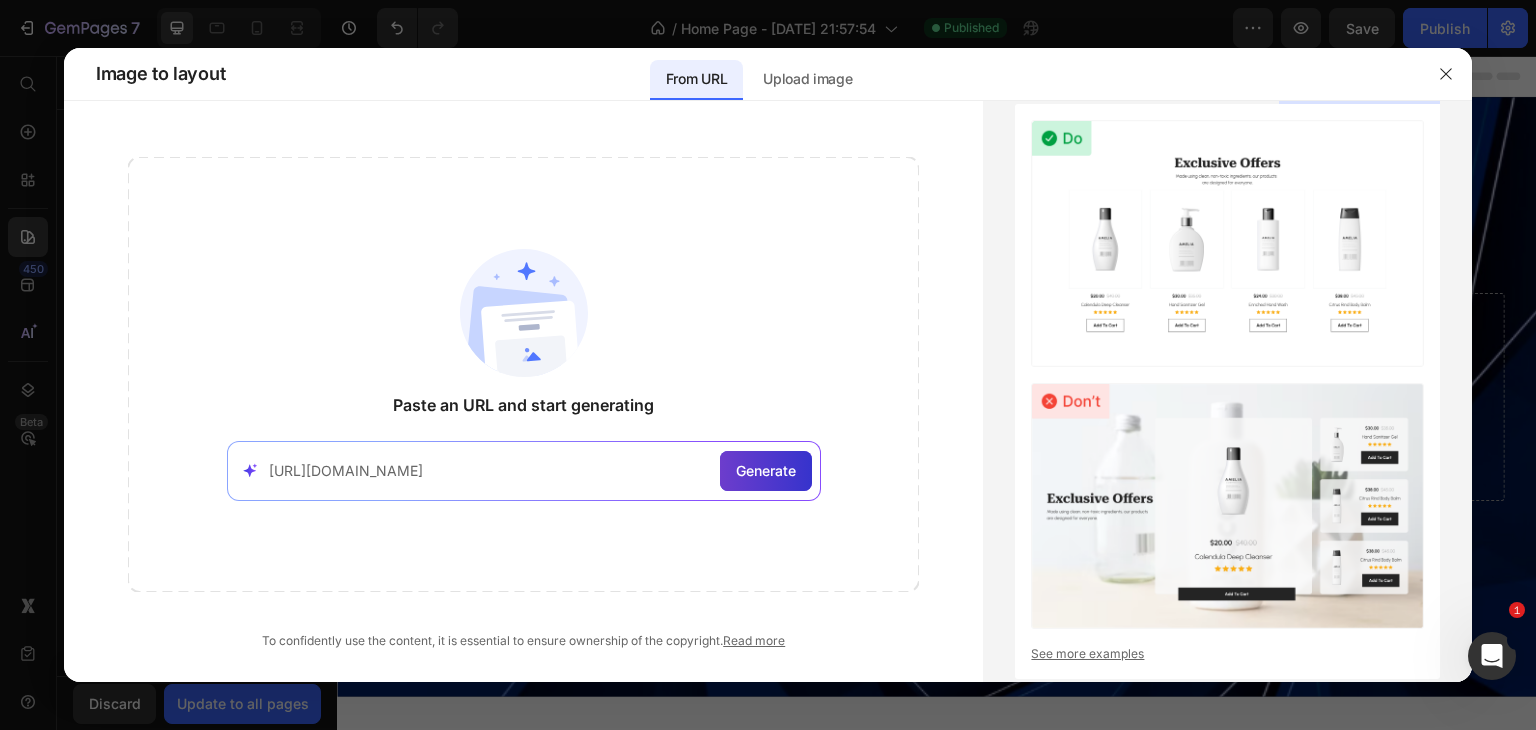 type on "[URL][DOMAIN_NAME]" 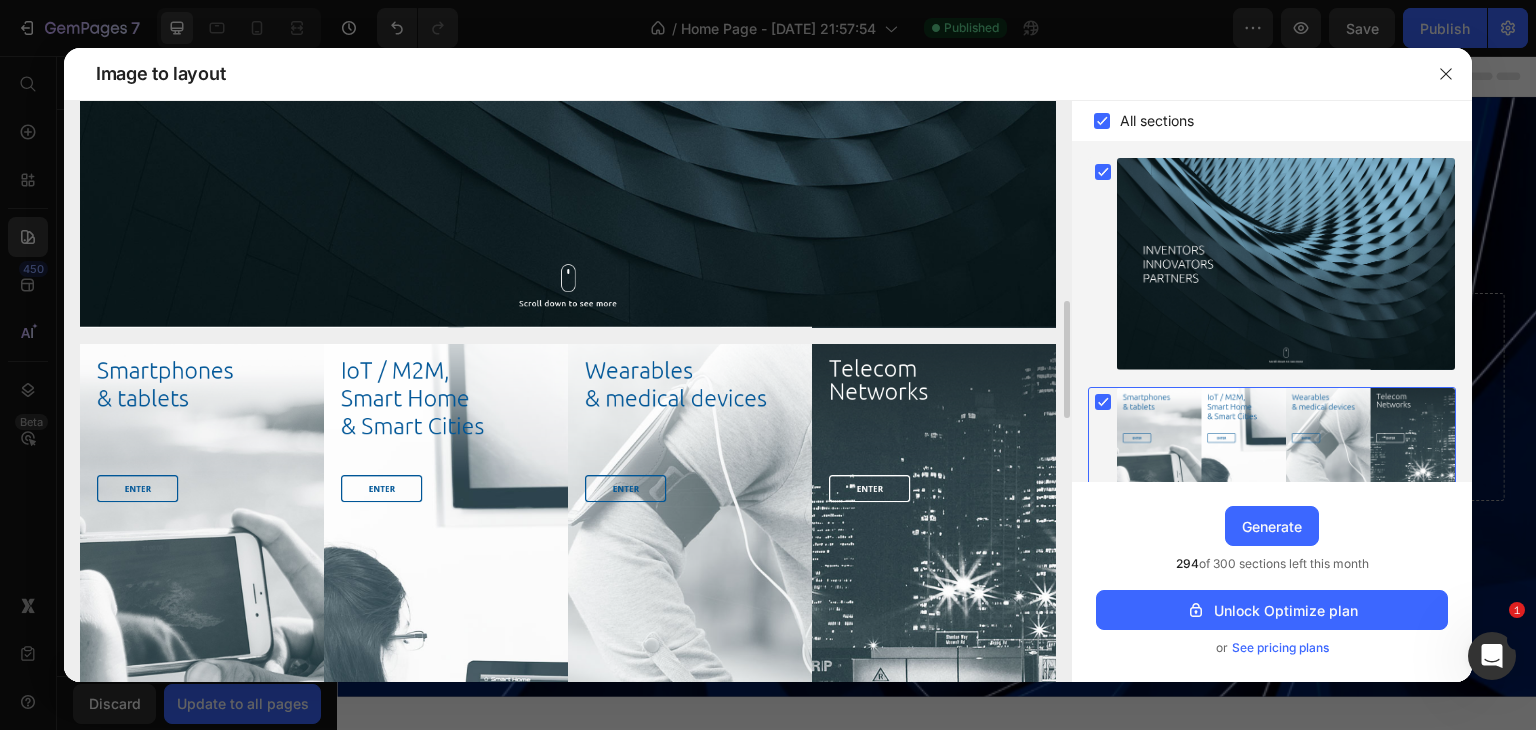scroll, scrollTop: 500, scrollLeft: 0, axis: vertical 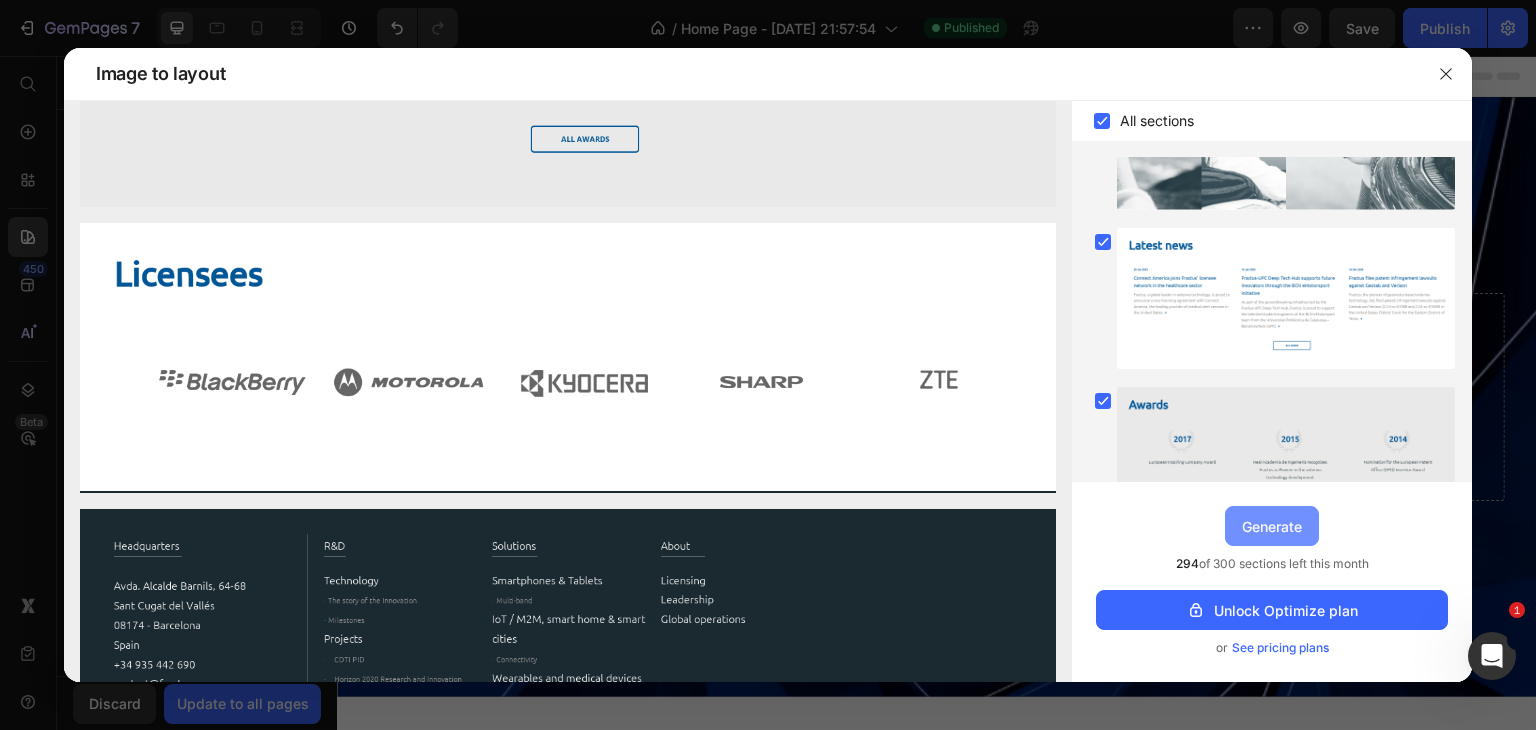 click on "Generate" at bounding box center (1272, 526) 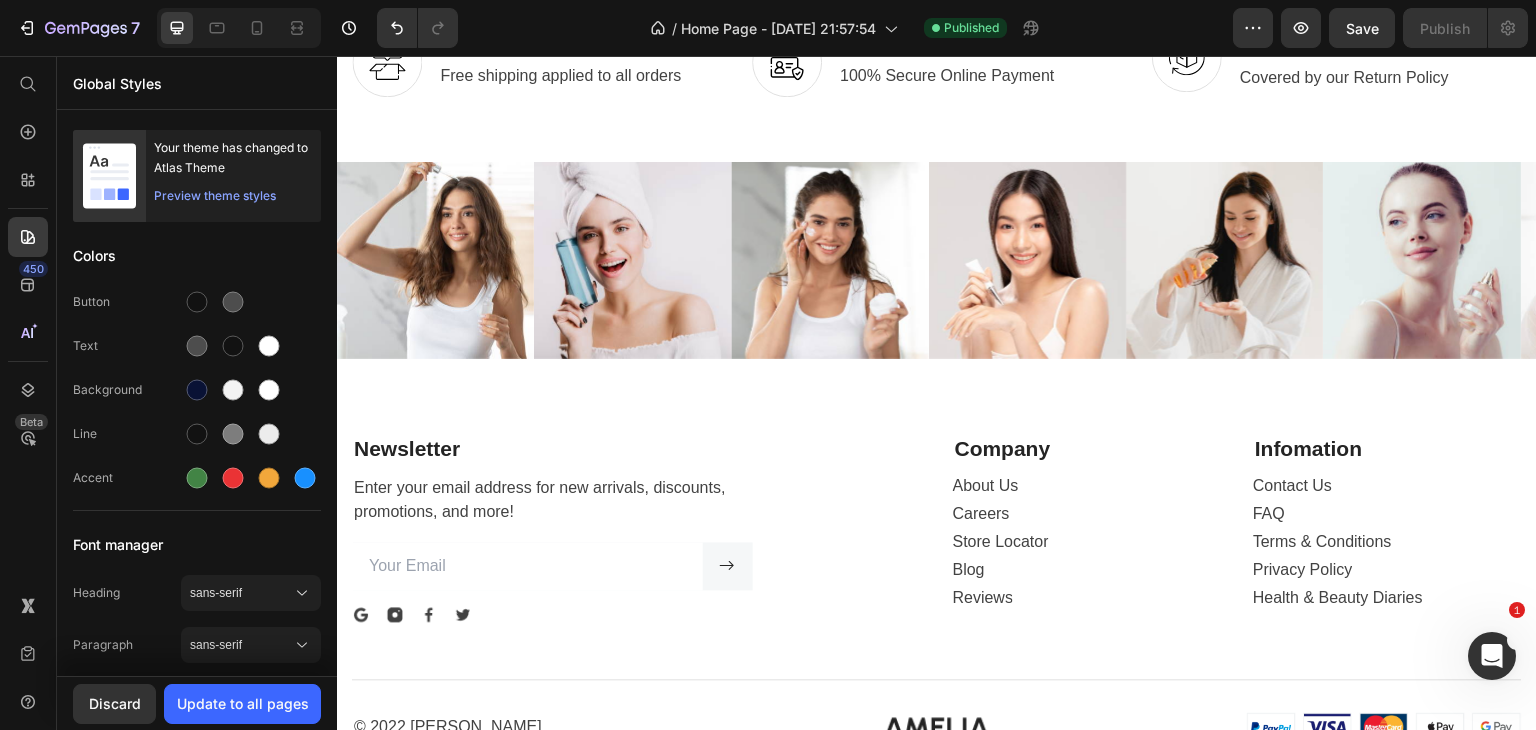 scroll, scrollTop: 3800, scrollLeft: 0, axis: vertical 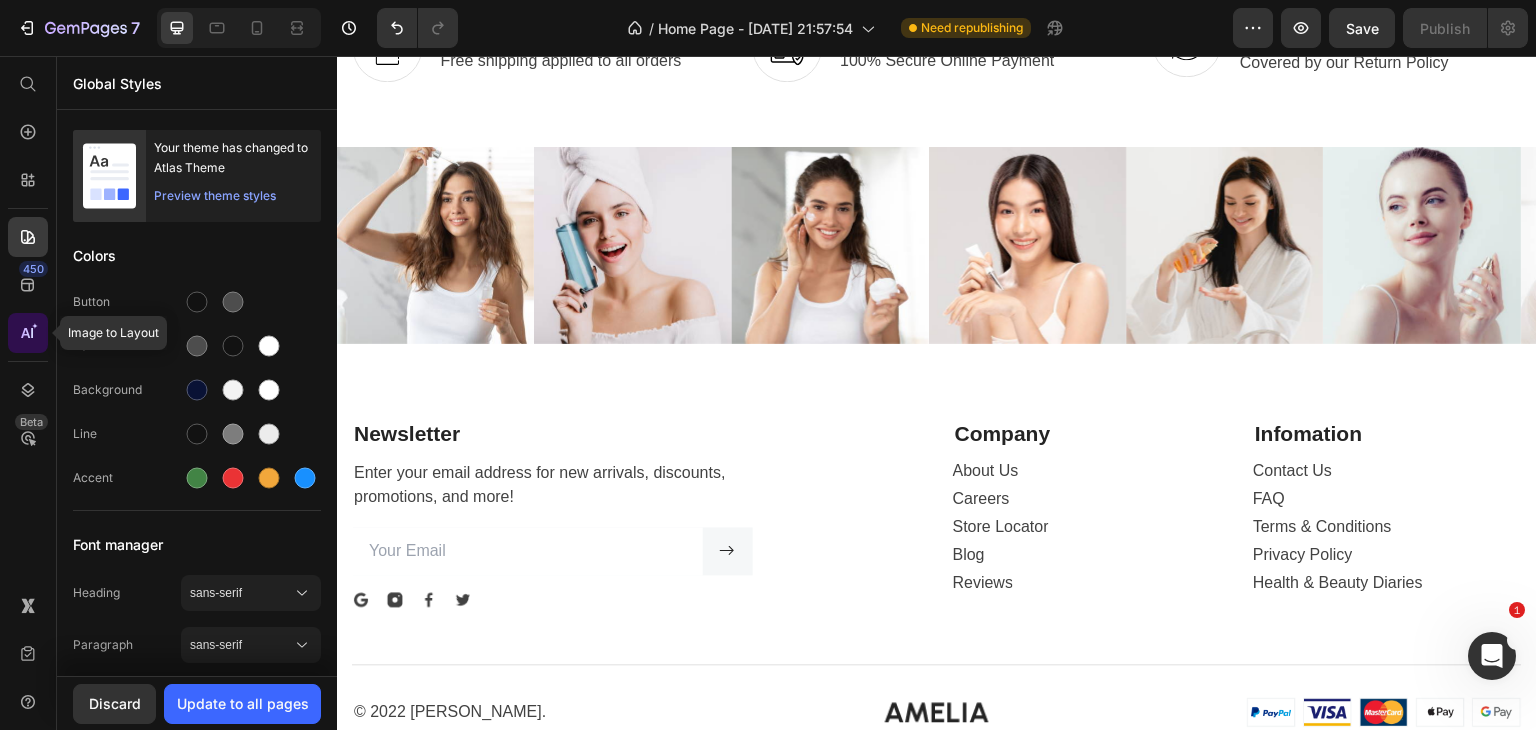 click 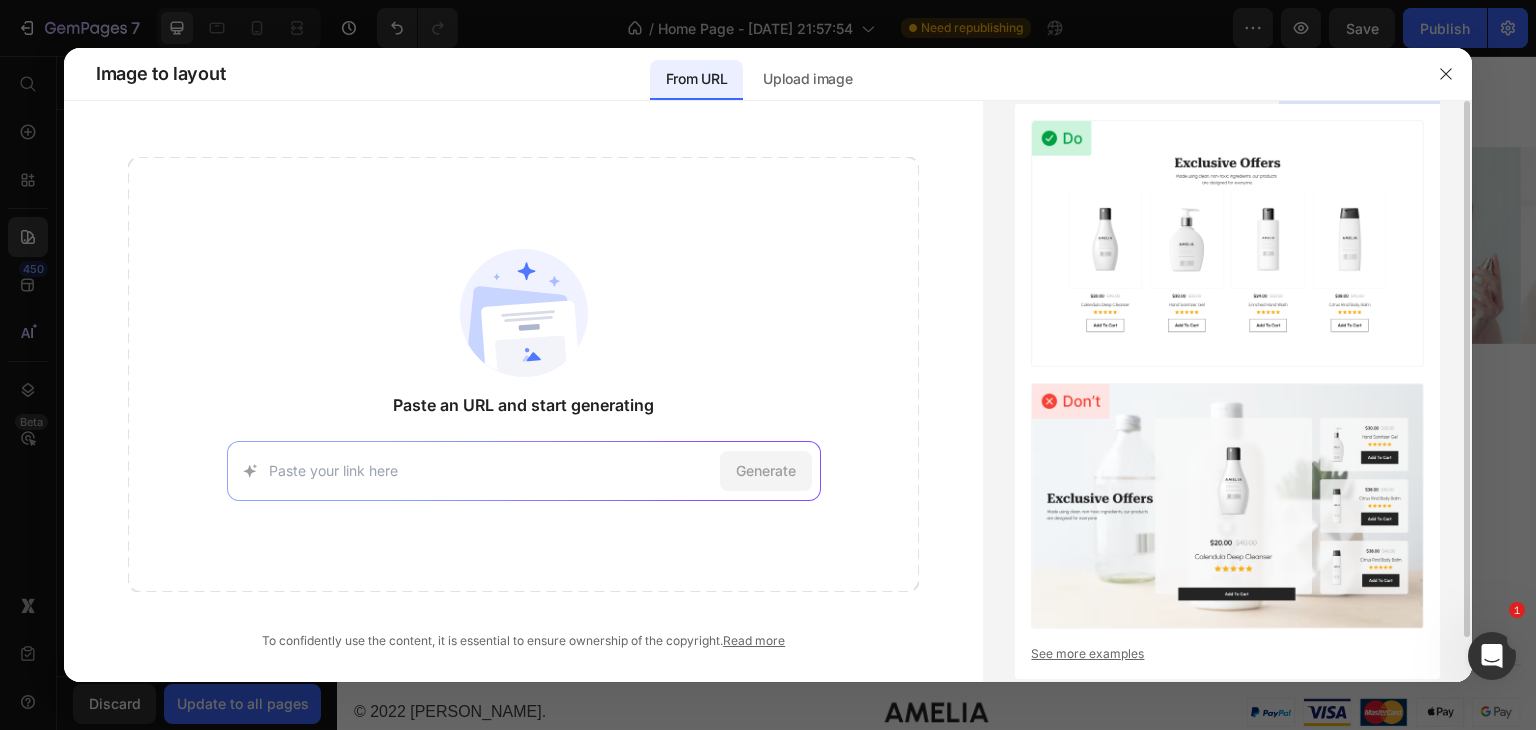 drag, startPoint x: 1288, startPoint y: 485, endPoint x: 1119, endPoint y: 398, distance: 190.07893 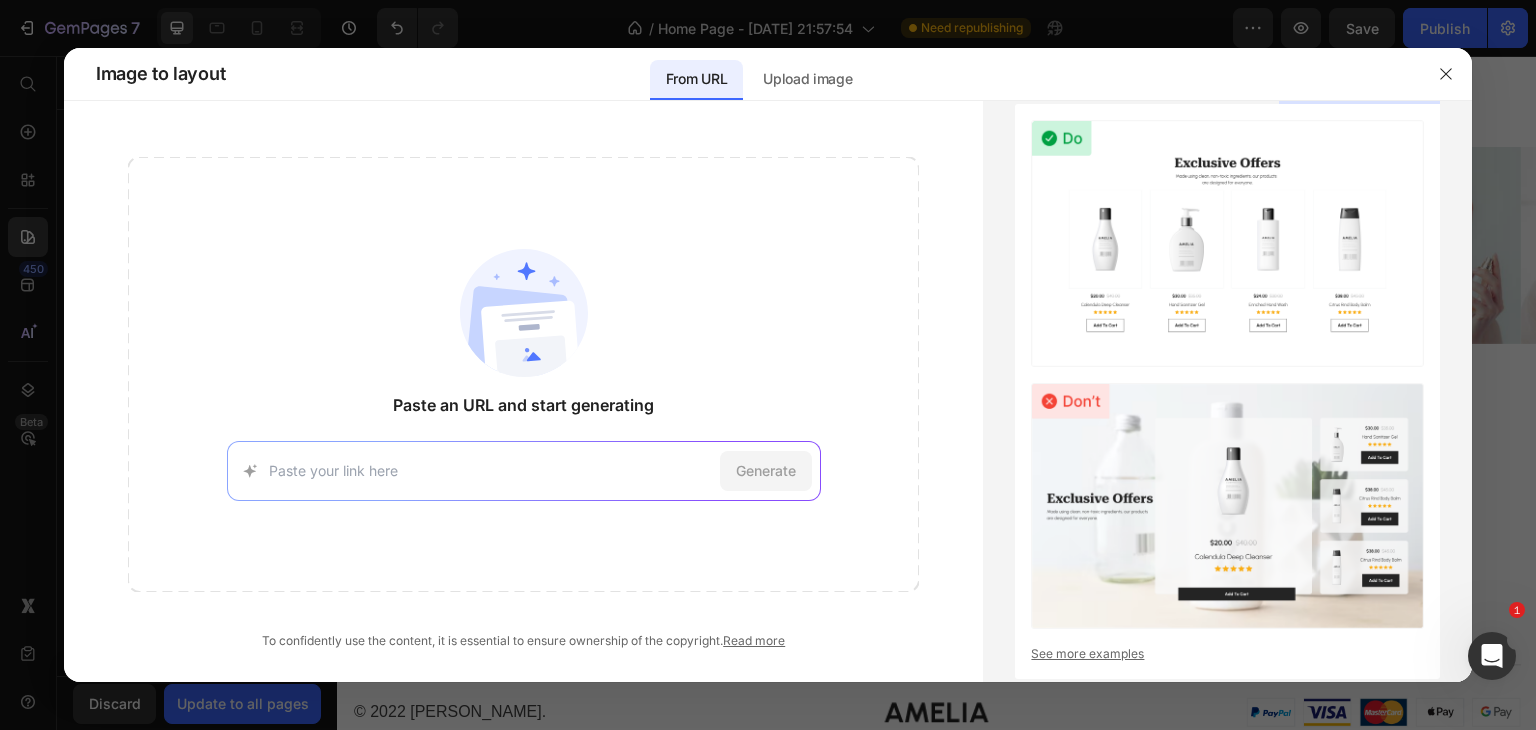 click at bounding box center [490, 470] 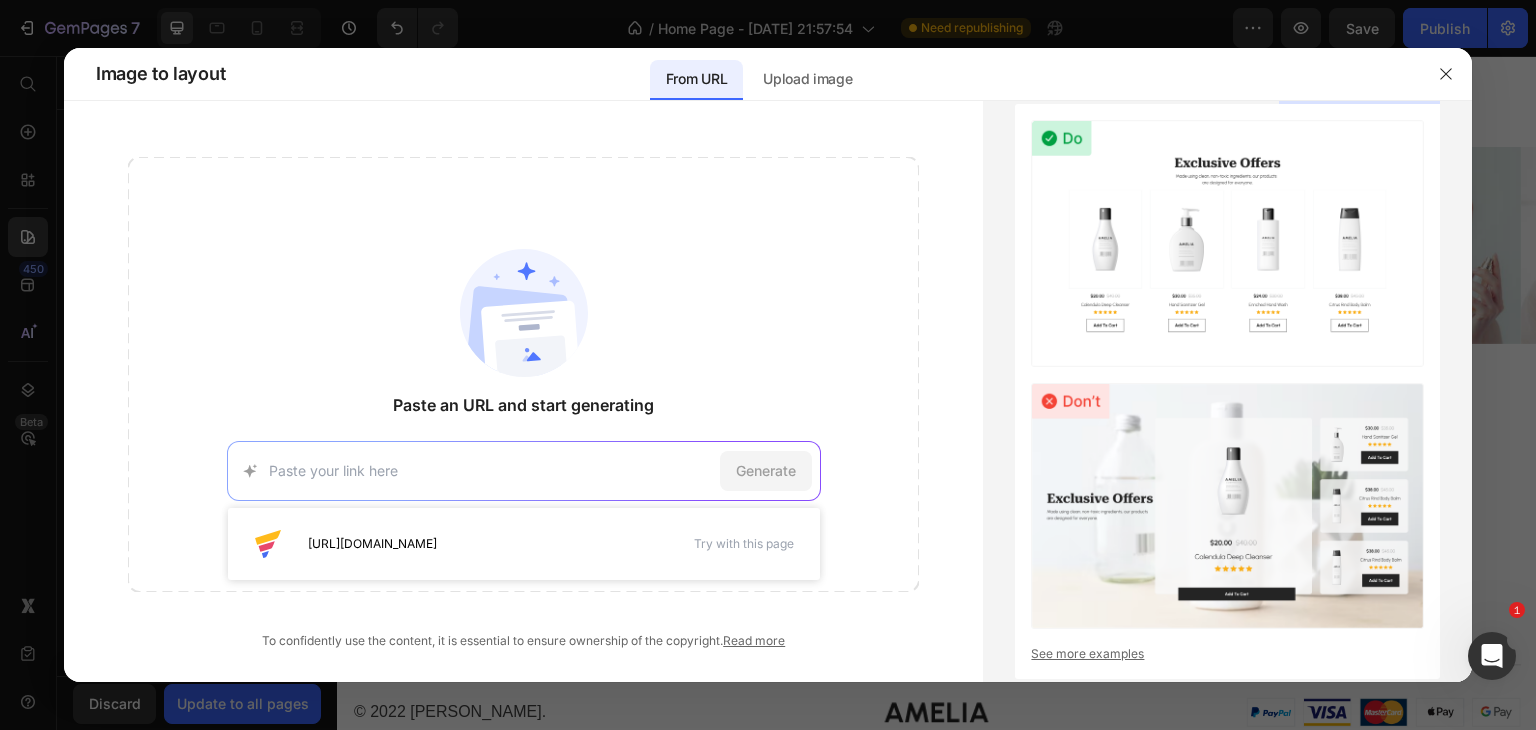 paste on "[URL][DOMAIN_NAME]" 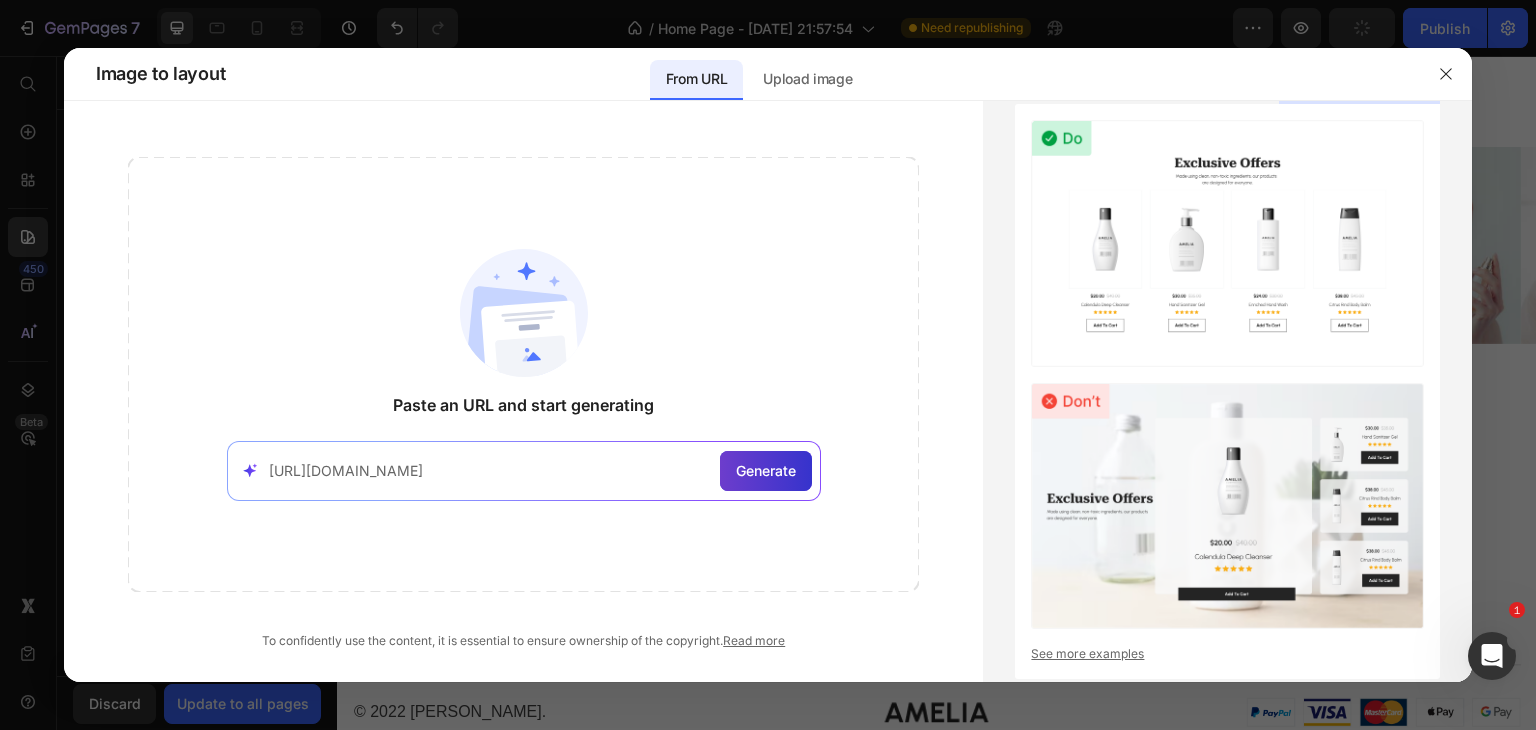 type on "[URL][DOMAIN_NAME]" 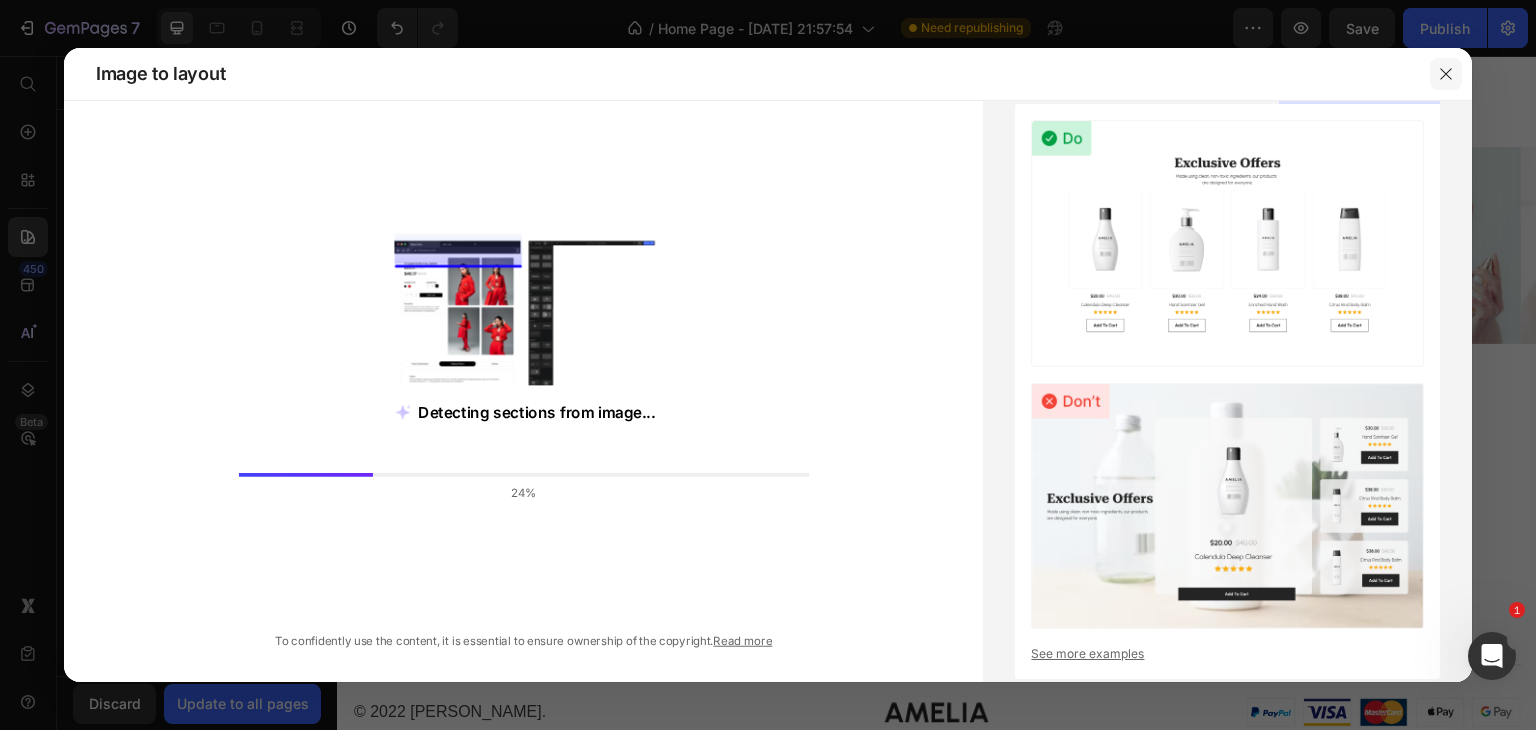 click 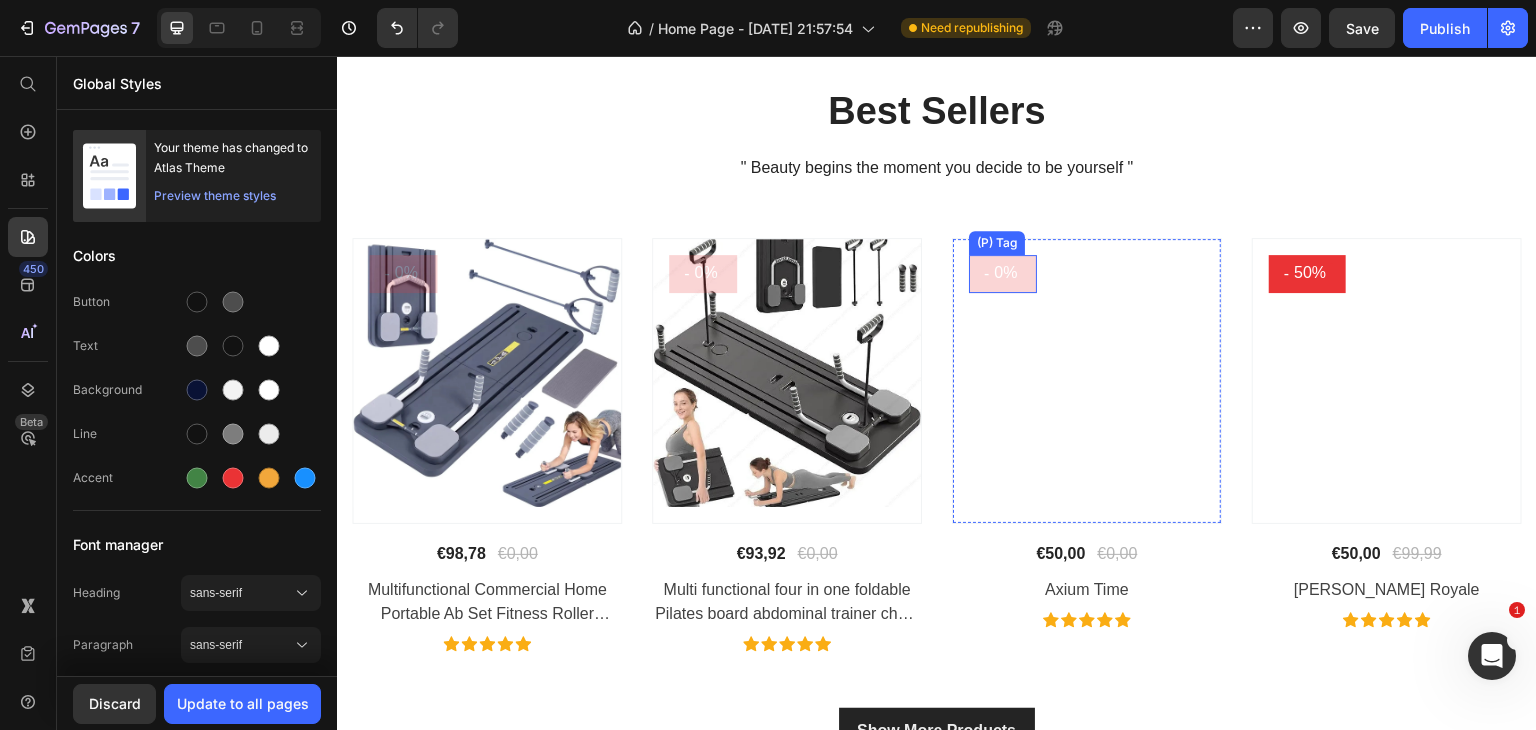 scroll, scrollTop: 900, scrollLeft: 0, axis: vertical 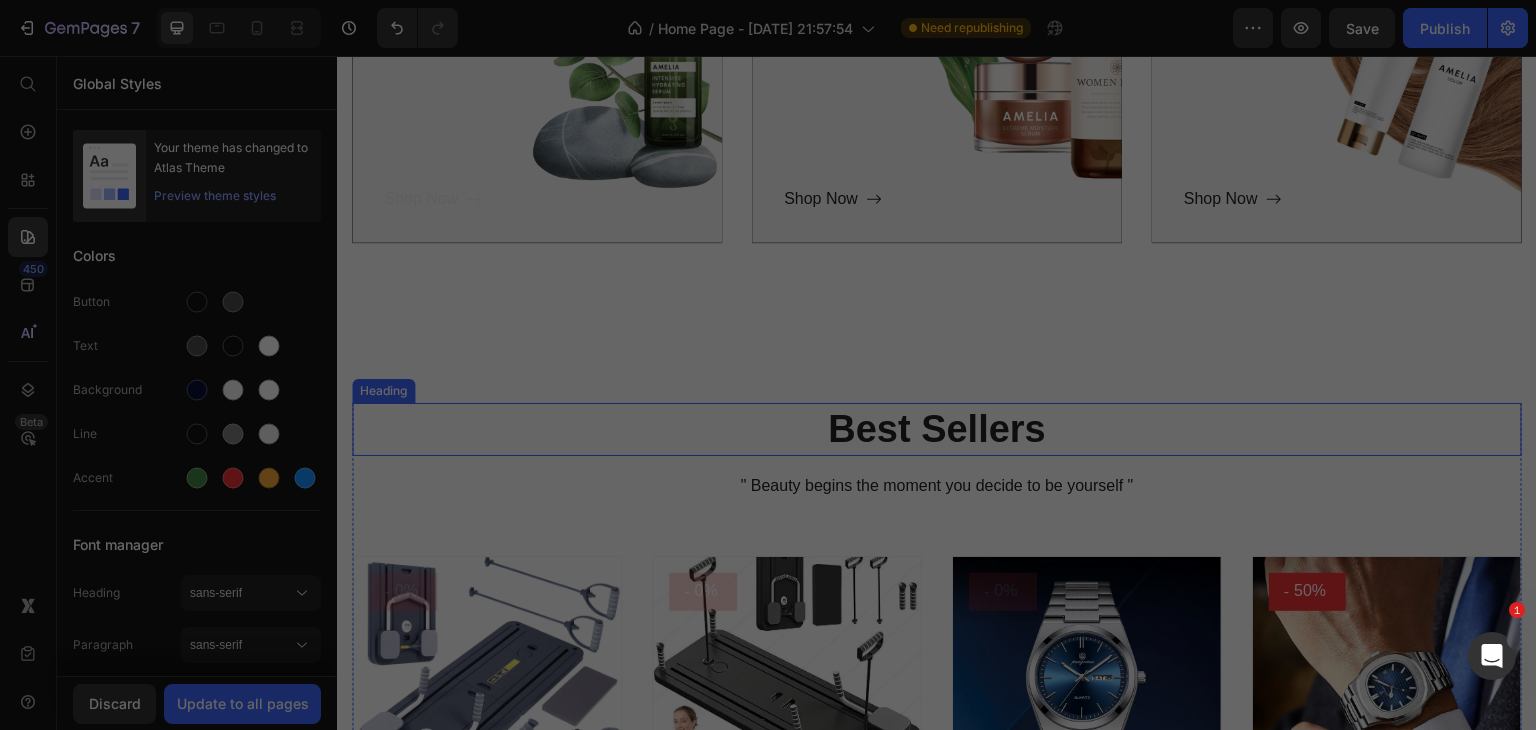 drag, startPoint x: 614, startPoint y: 438, endPoint x: 951, endPoint y: 495, distance: 341.78647 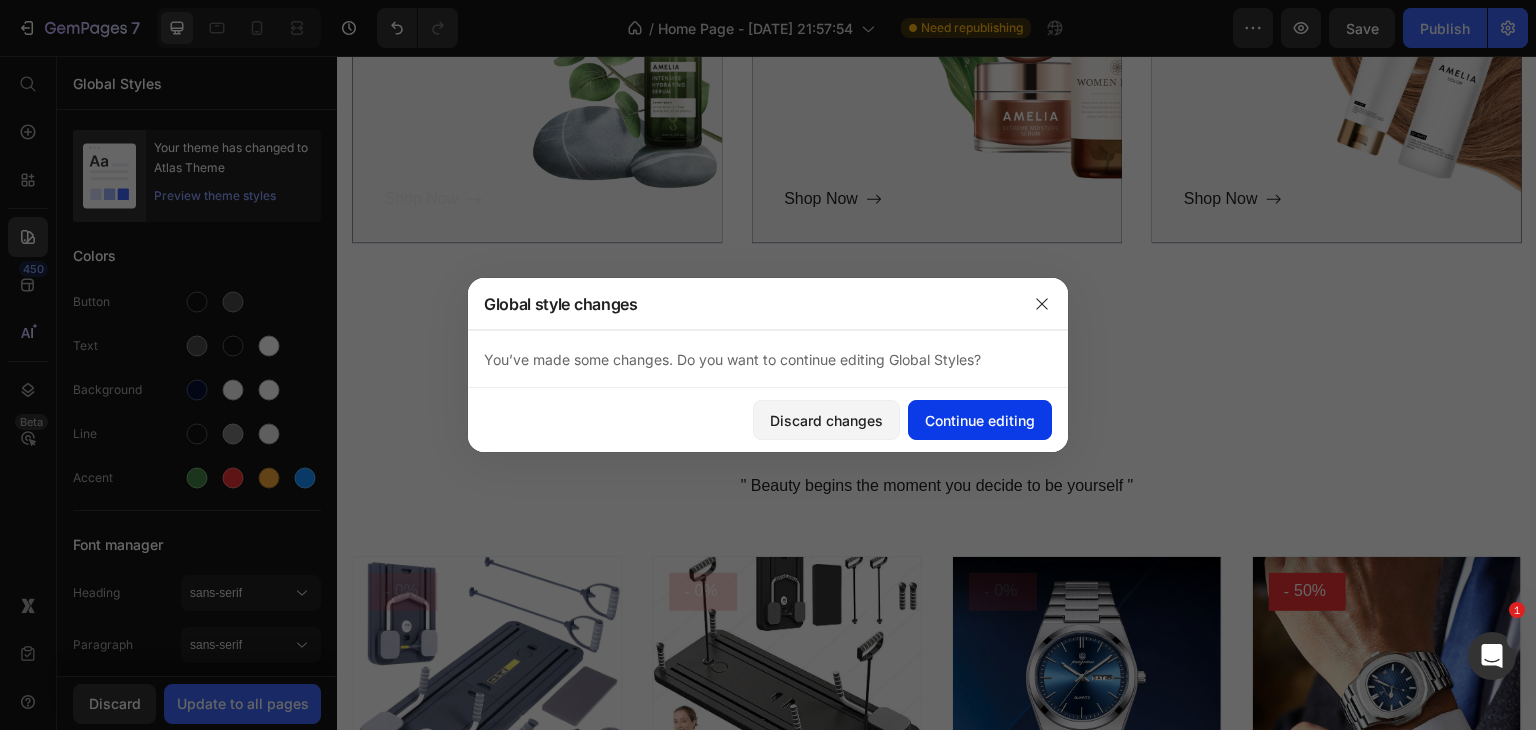 click on "Continue editing" at bounding box center [980, 420] 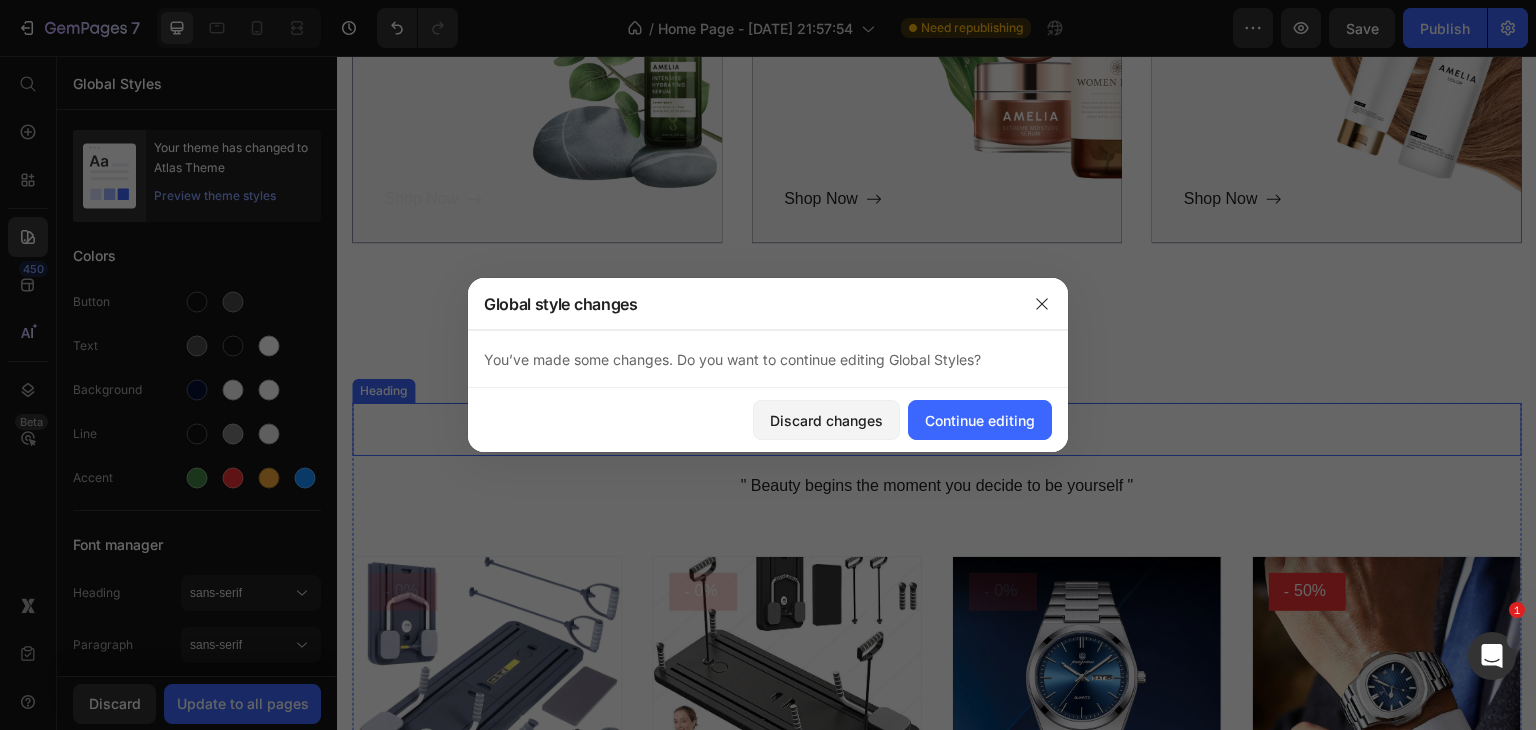 click on "Best Sellers" at bounding box center (937, 429) 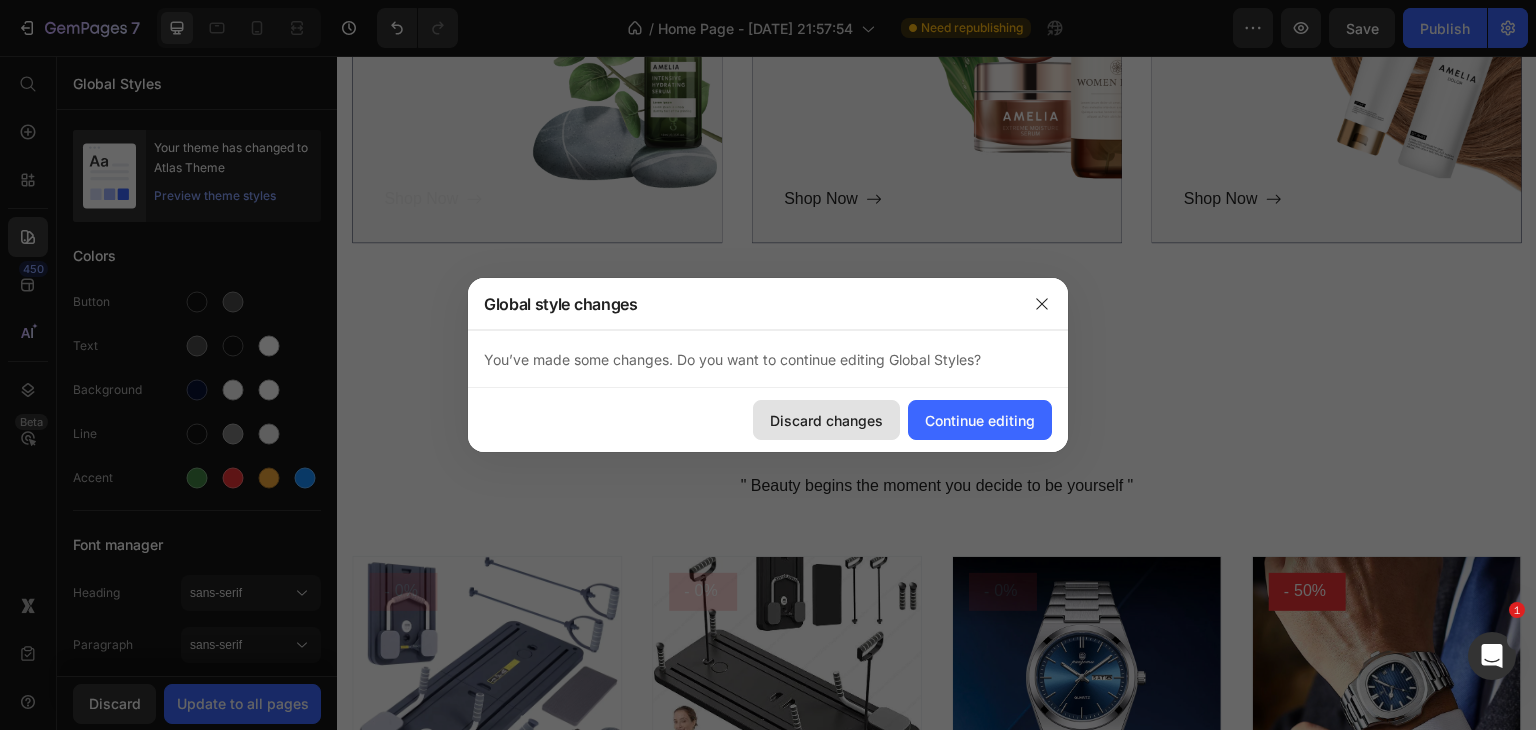 click on "Discard changes" at bounding box center [826, 420] 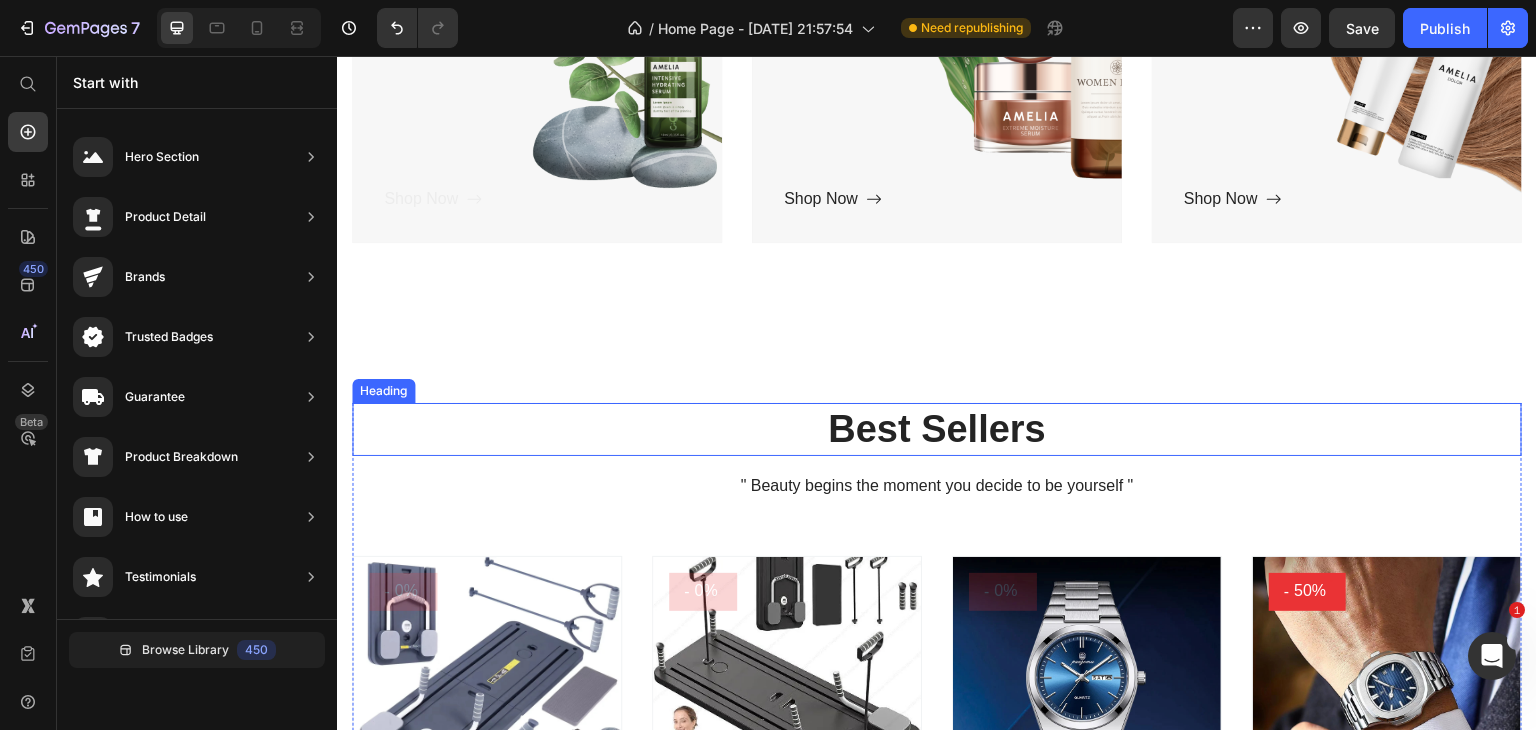 click on "Best Sellers" at bounding box center [937, 429] 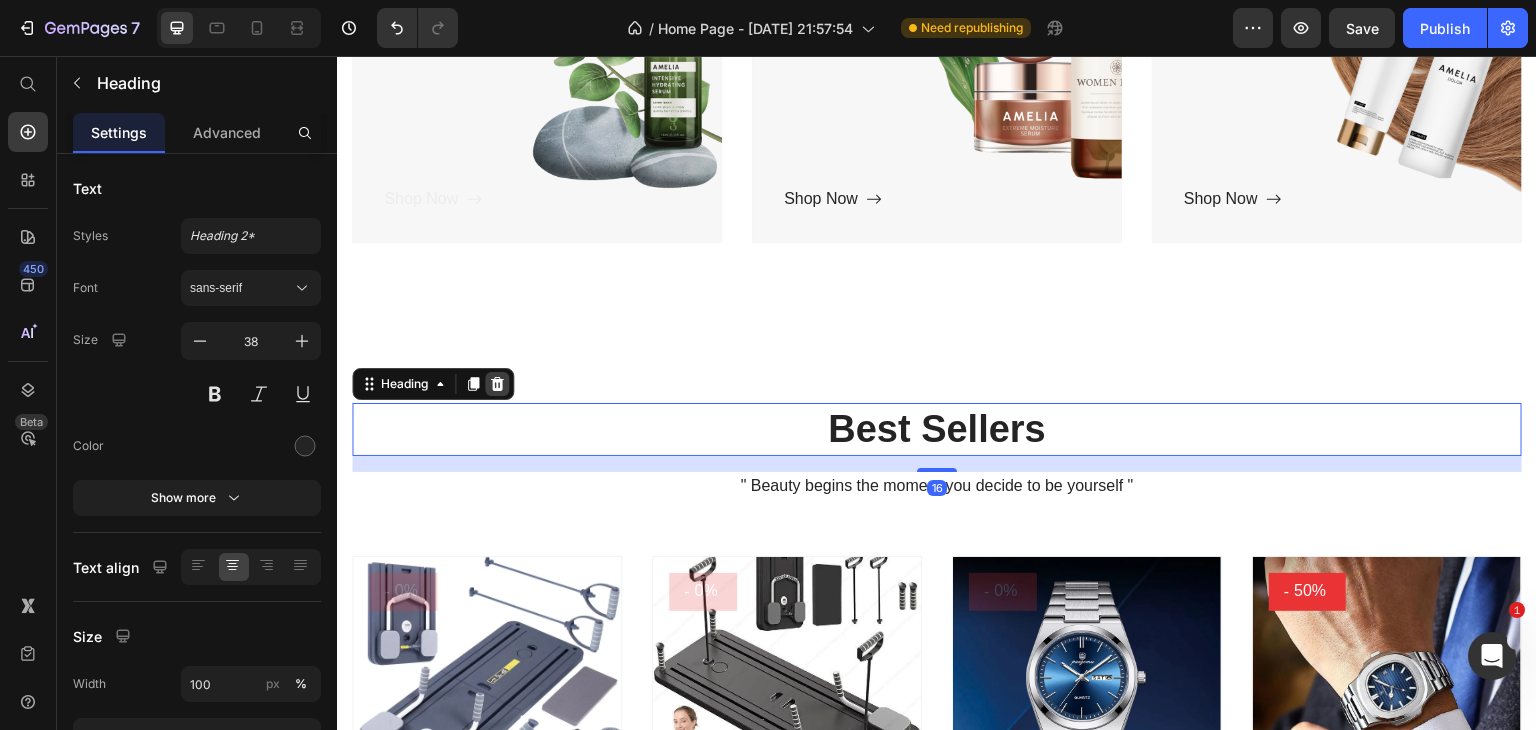 click 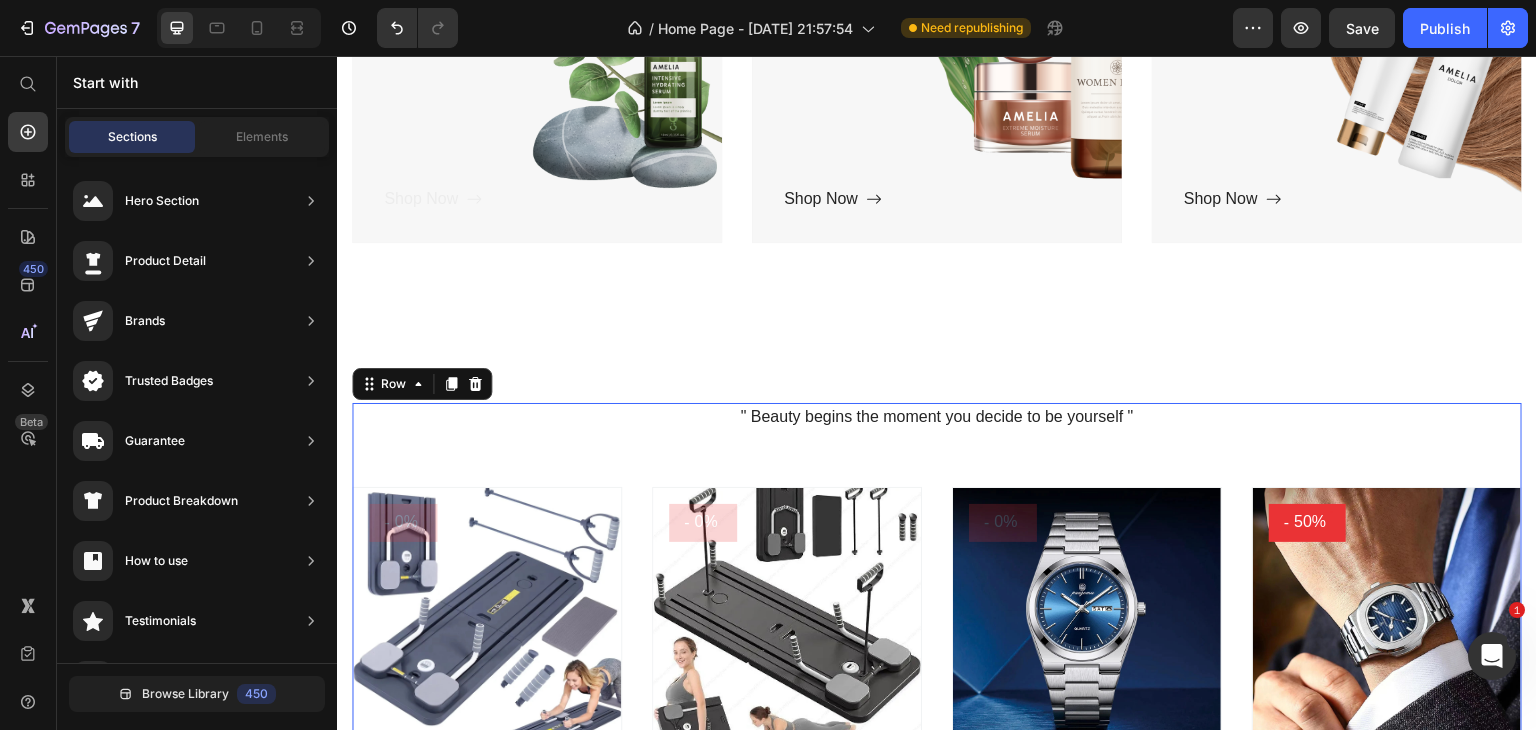 click on "" Beauty begins the moment you decide to be yourself " Text block Product Images - 0% (P) Tag Row €98,78 (P) Price €0,00 (P) Price Row Multifunctional Commercial Home Portable Ab Set Fitness Roller Wheels Foldable Abdominal Core Trainer Reformer Pilates Board (P) Title                Icon                Icon                Icon                Icon                Icon Icon List Hoz Product Images - 0% (P) Tag Row €93,92 (P) Price €0,00 (P) Price Row Multi functional four in one foldable Pilates board abdominal trainer chest muscle exercise flat brace (P) Title                Icon                Icon                Icon                Icon                Icon Icon List Hoz Product Images - 0% (P) Tag Row €50,00 (P) Price €0,00 (P) Price Row Axium Time (P) Title                Icon                Icon                Icon                Icon                Icon Icon List Hoz Product Images - 50% (P) Tag Row €50,00 (P) Price €99,99 (P) Price Row [PERSON_NAME] Royale (P) Title                Icon Icon Icon" at bounding box center (937, 680) 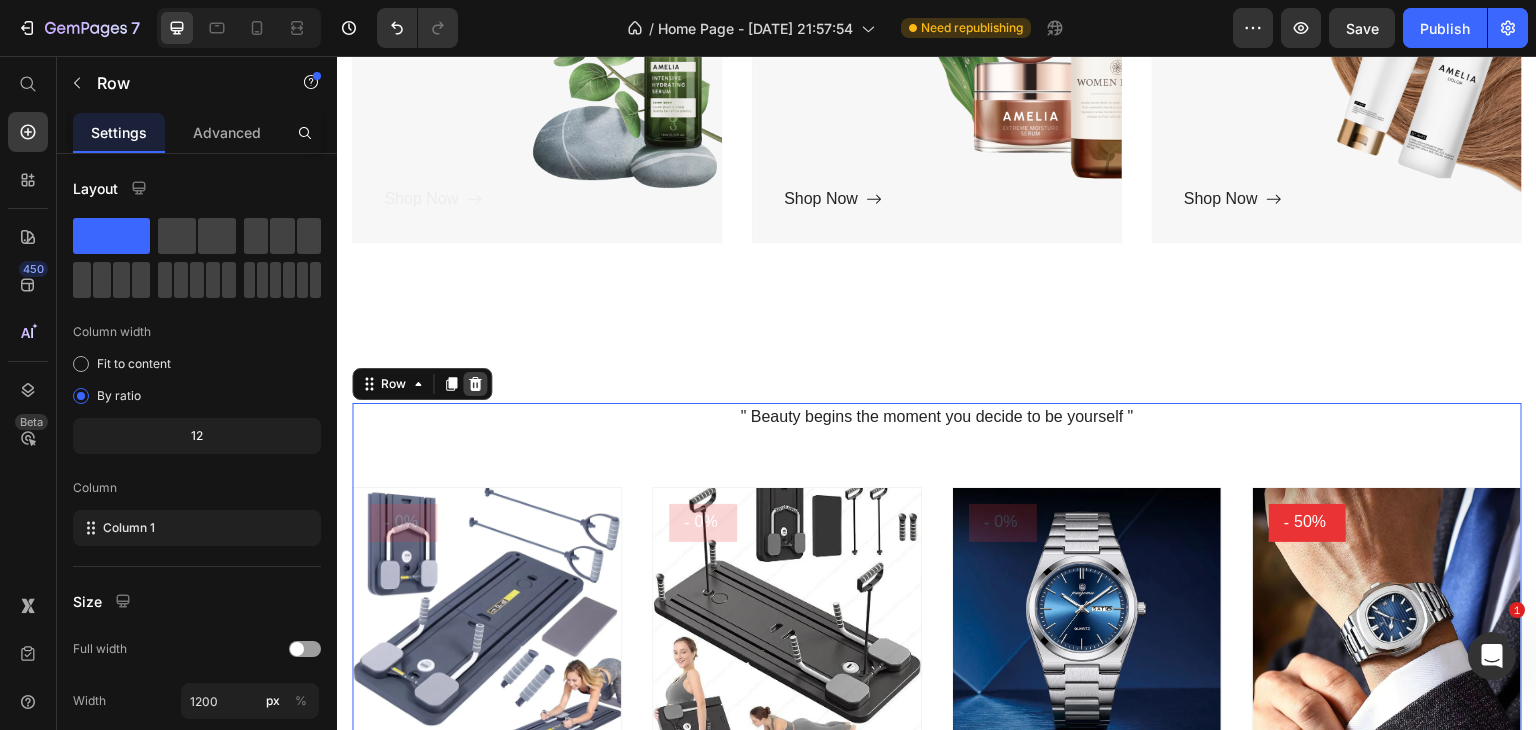 click 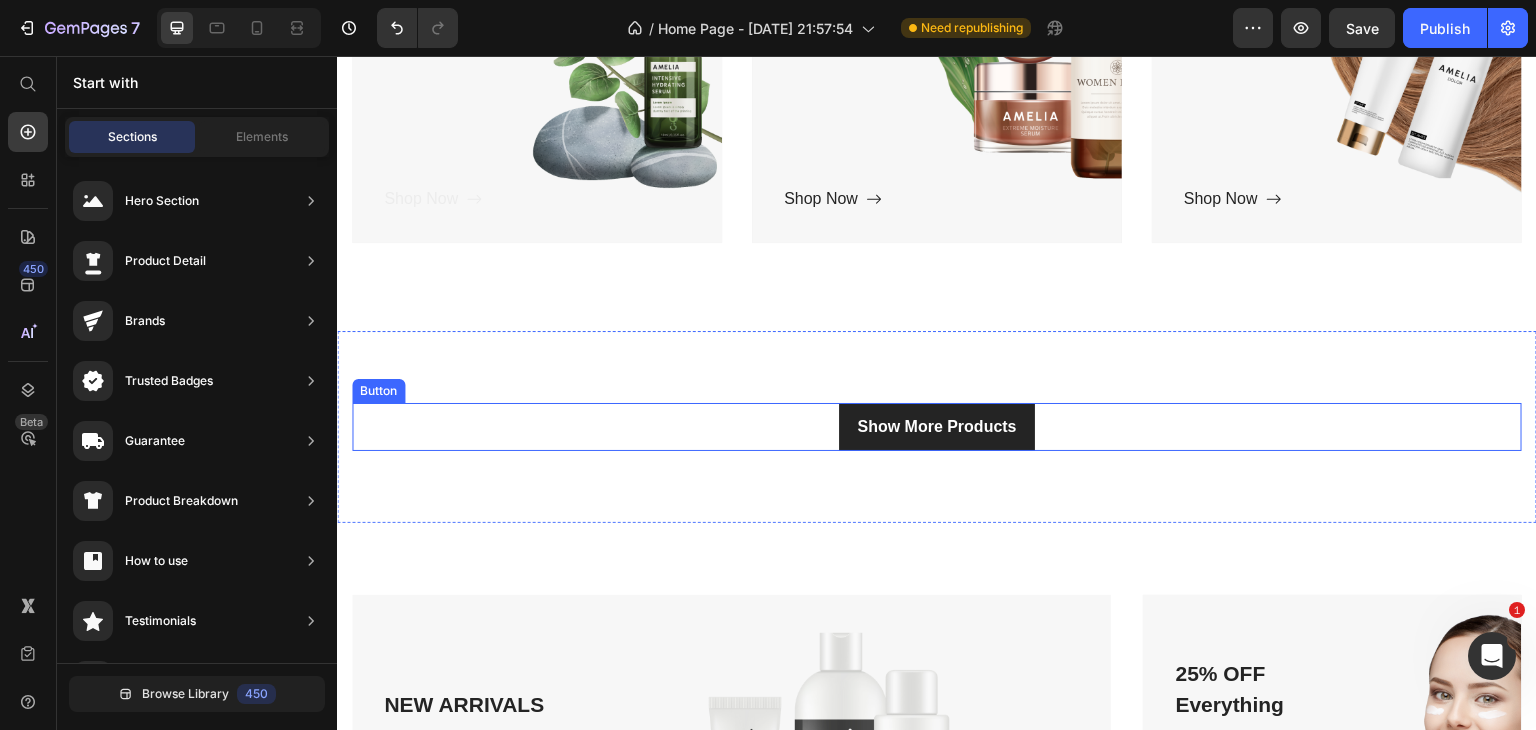 click on "Show More Products Button" at bounding box center [937, 427] 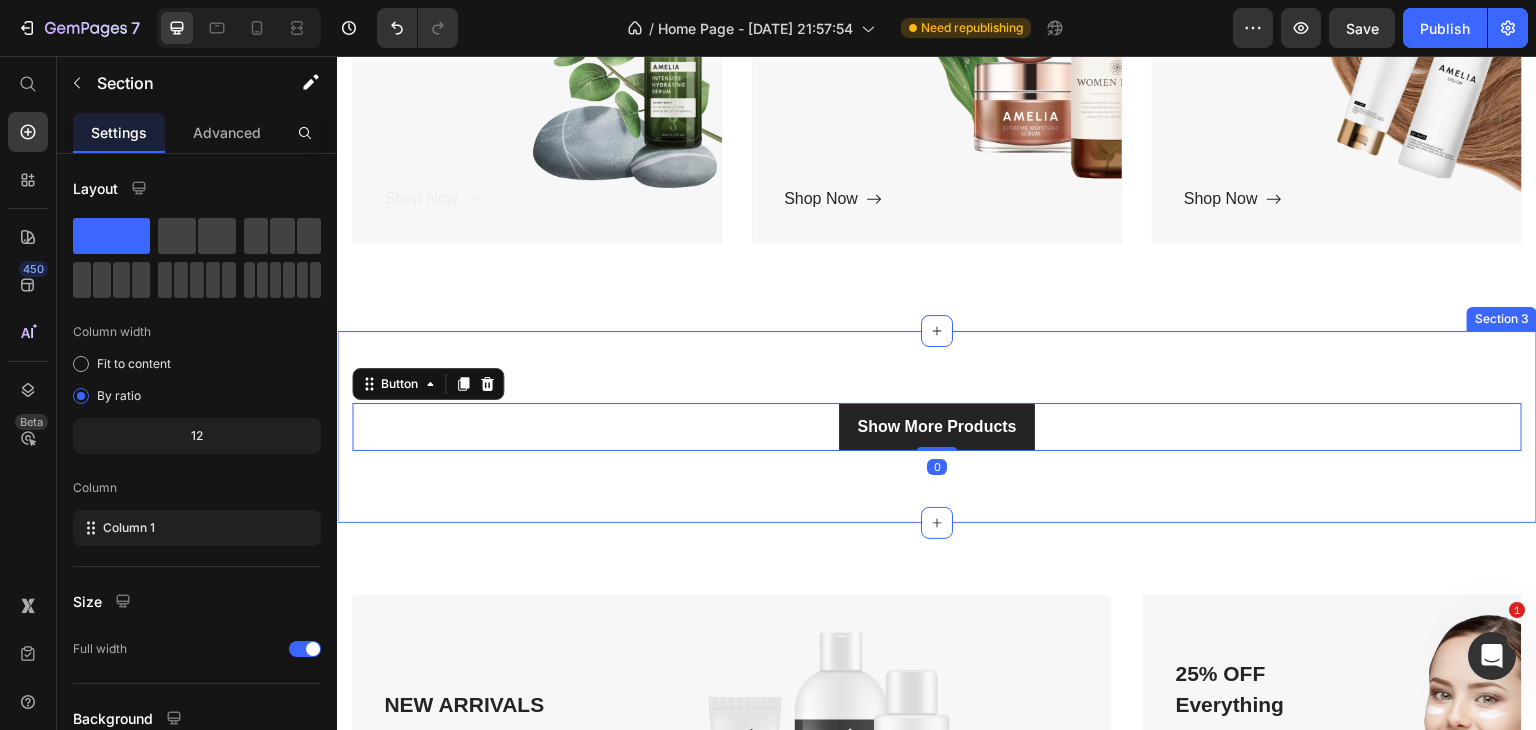 click on "Show More Products Button   0 Section 3" at bounding box center (937, 427) 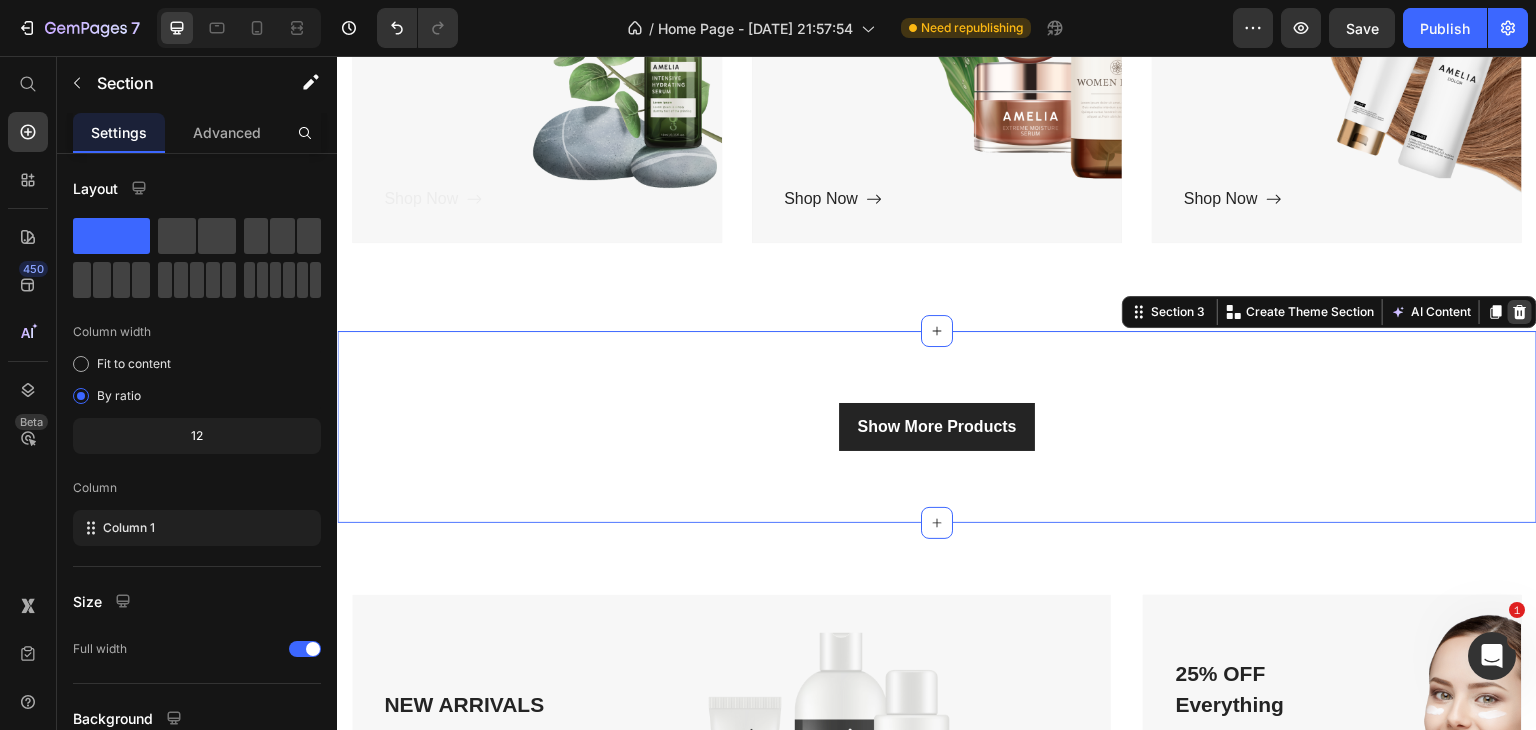 click 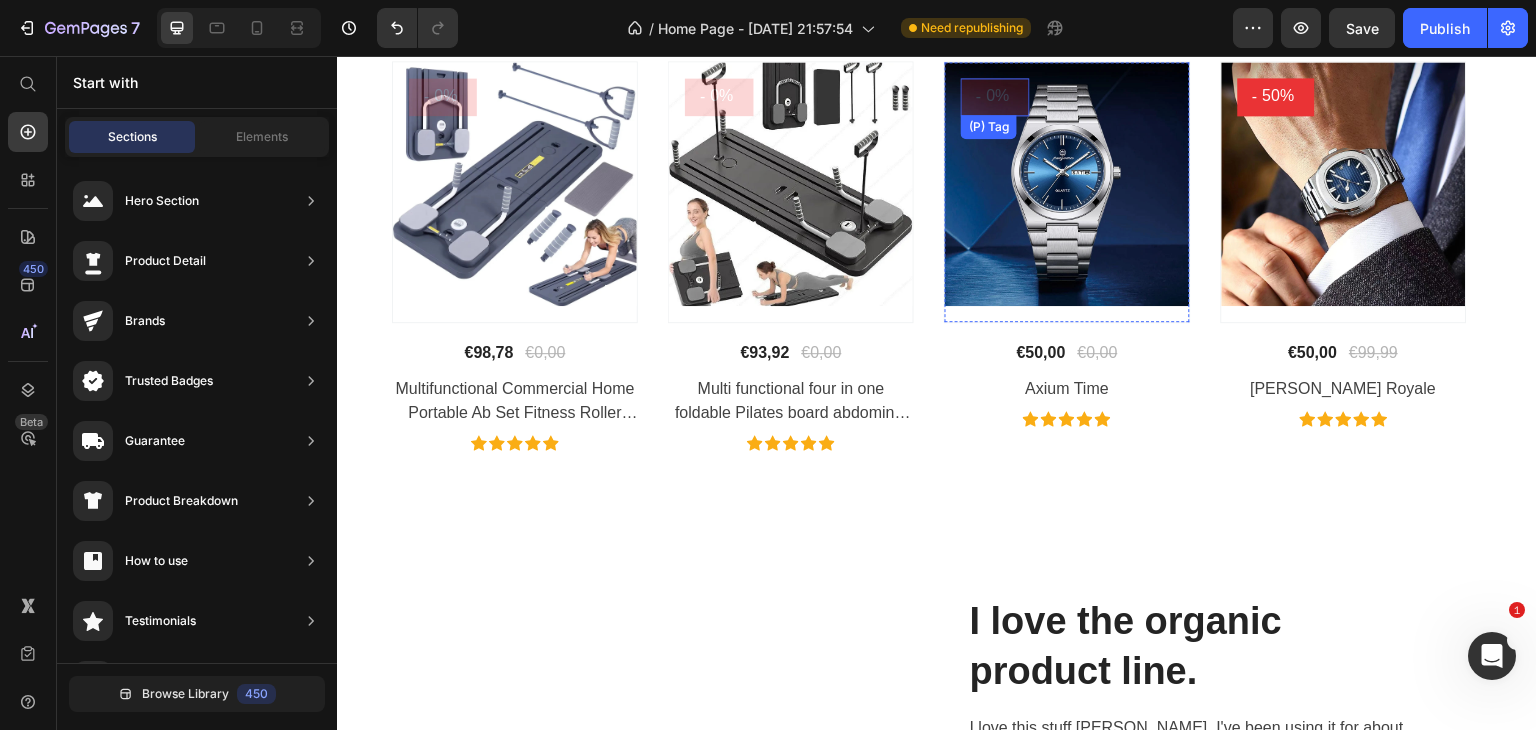 scroll, scrollTop: 1500, scrollLeft: 0, axis: vertical 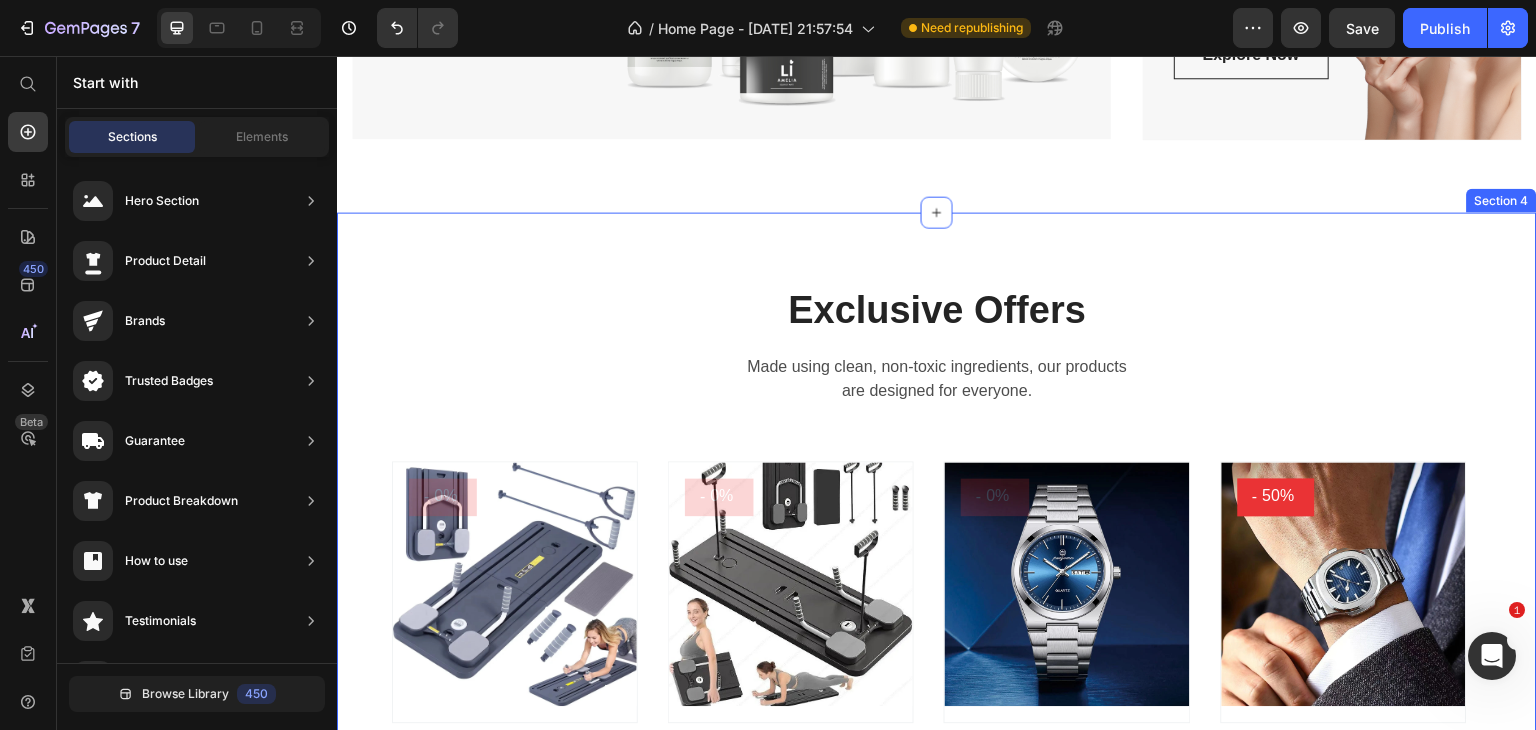 click on "Exclusive Offers Heading Made using clean, non-toxic ingredients, our products  are designed for everyone. Text block Row ` Product Images - 0% (P) Tag Row €98,78 (P) Price €0,00 (P) Price Row Multifunctional Commercial Home Portable Ab Set Fitness Roller Wheels Foldable Abdominal Core Trainer Reformer Pilates Board (P) Title                Icon                Icon                Icon                Icon                Icon Icon List Hoz Product Images - 0% (P) Tag Row €93,92 (P) Price €0,00 (P) Price Row Multi functional four in one foldable Pilates board abdominal trainer chest muscle exercise flat brace (P) Title                Icon                Icon                Icon                Icon                Icon Icon List Hoz Product Images - 0% (P) Tag Row €50,00 (P) Price €0,00 (P) Price Row Axium Time (P) Title                Icon                Icon                Icon                Icon                Icon Icon List Hoz Product Images - 50% (P) Tag Row €50,00 (P) Price €99,99 Row Icon" at bounding box center [937, 568] 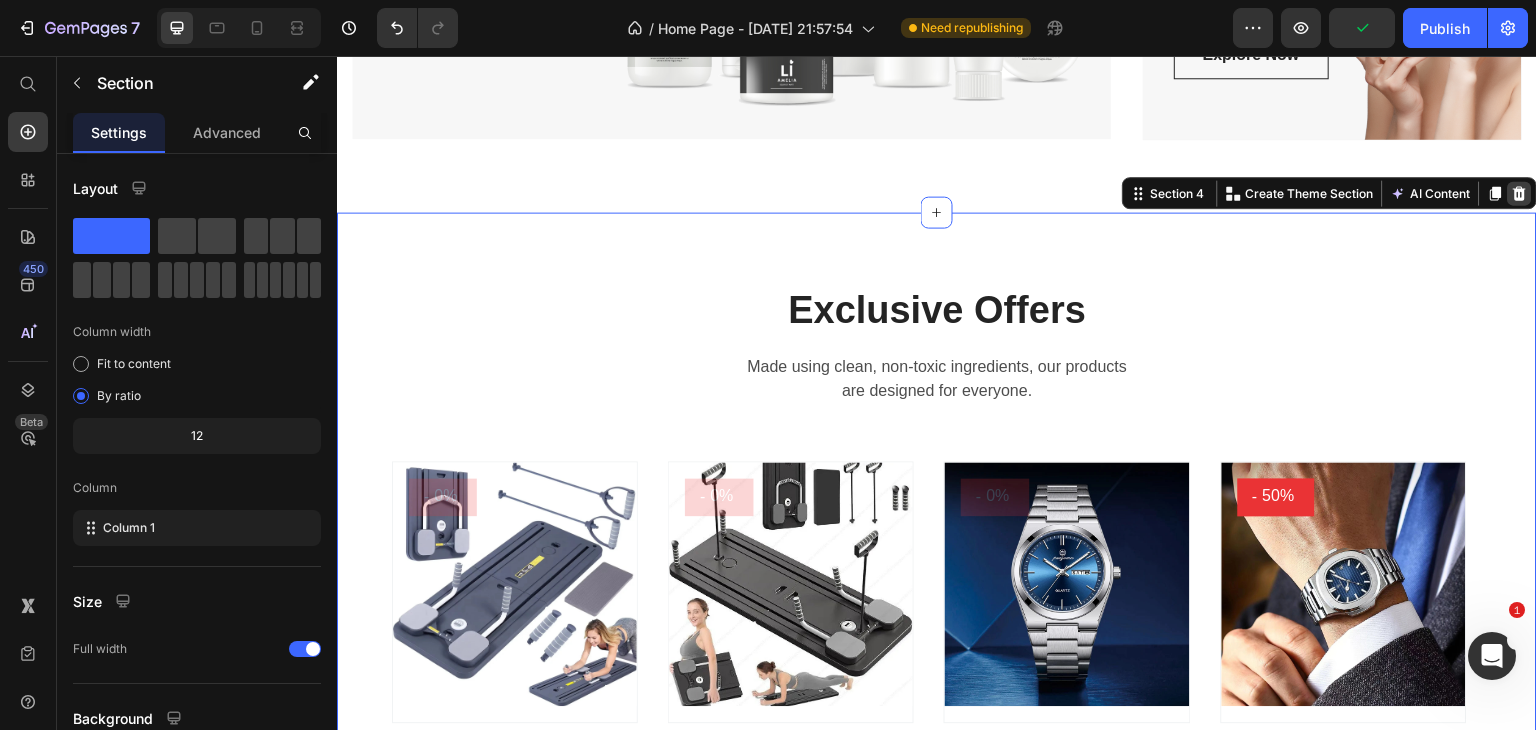 click 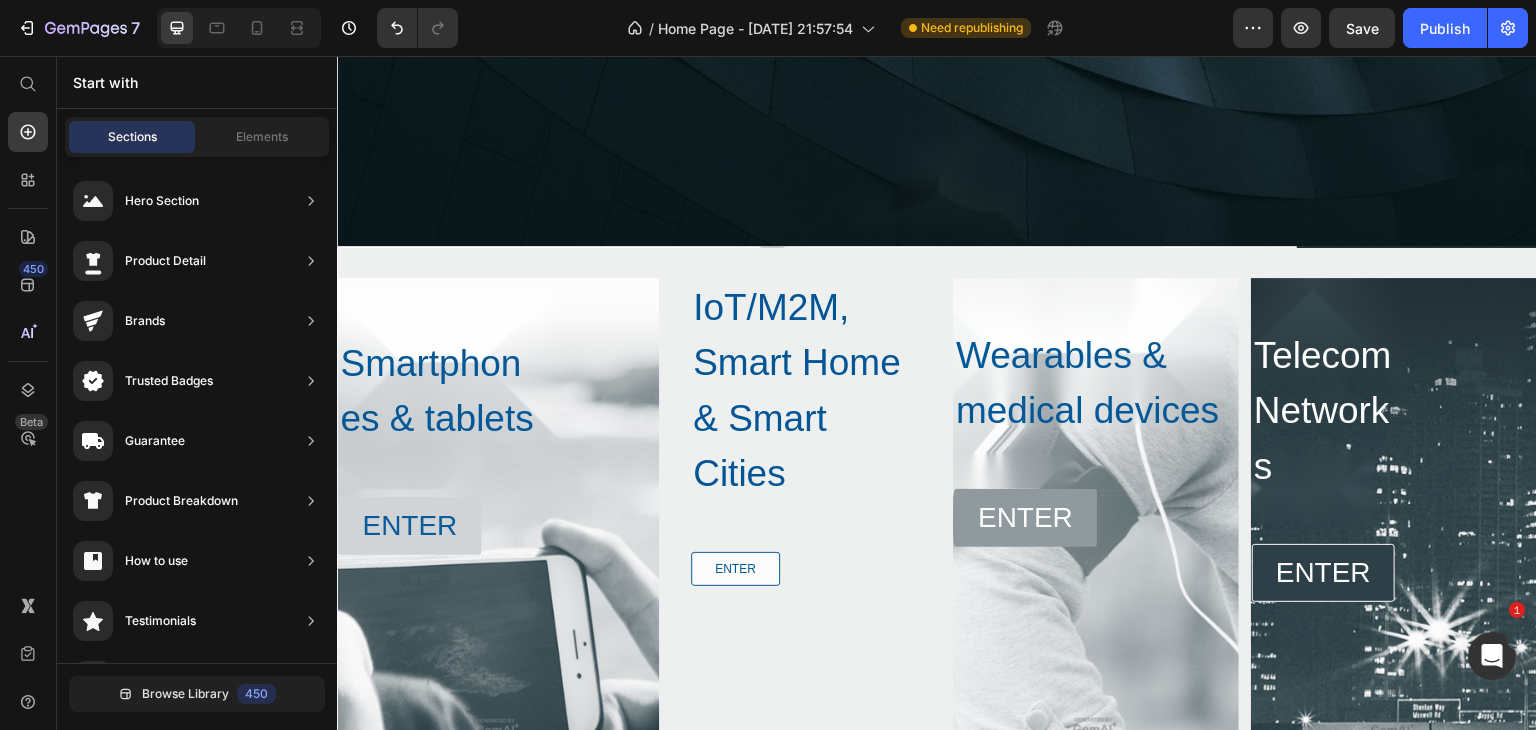 scroll, scrollTop: 3800, scrollLeft: 0, axis: vertical 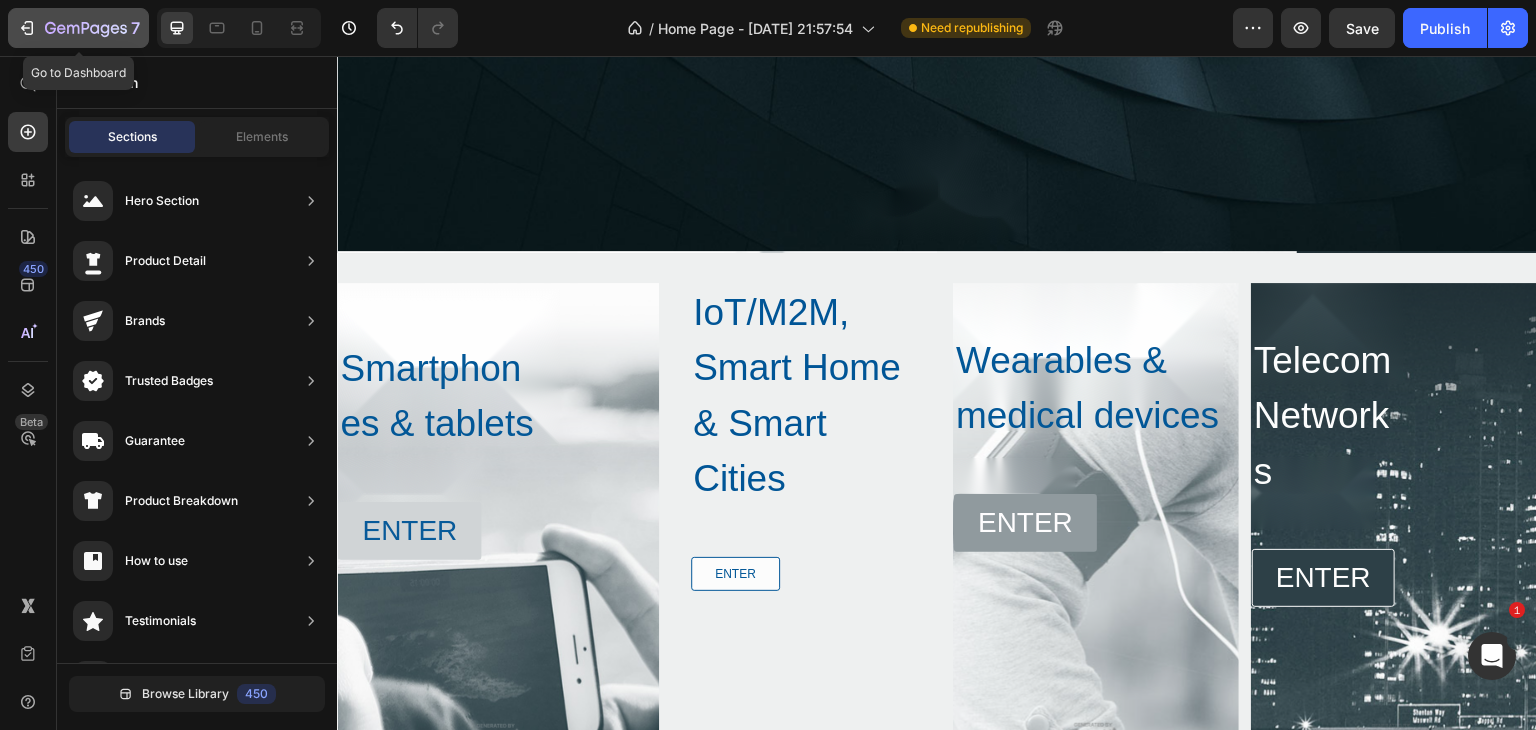 click on "7" 